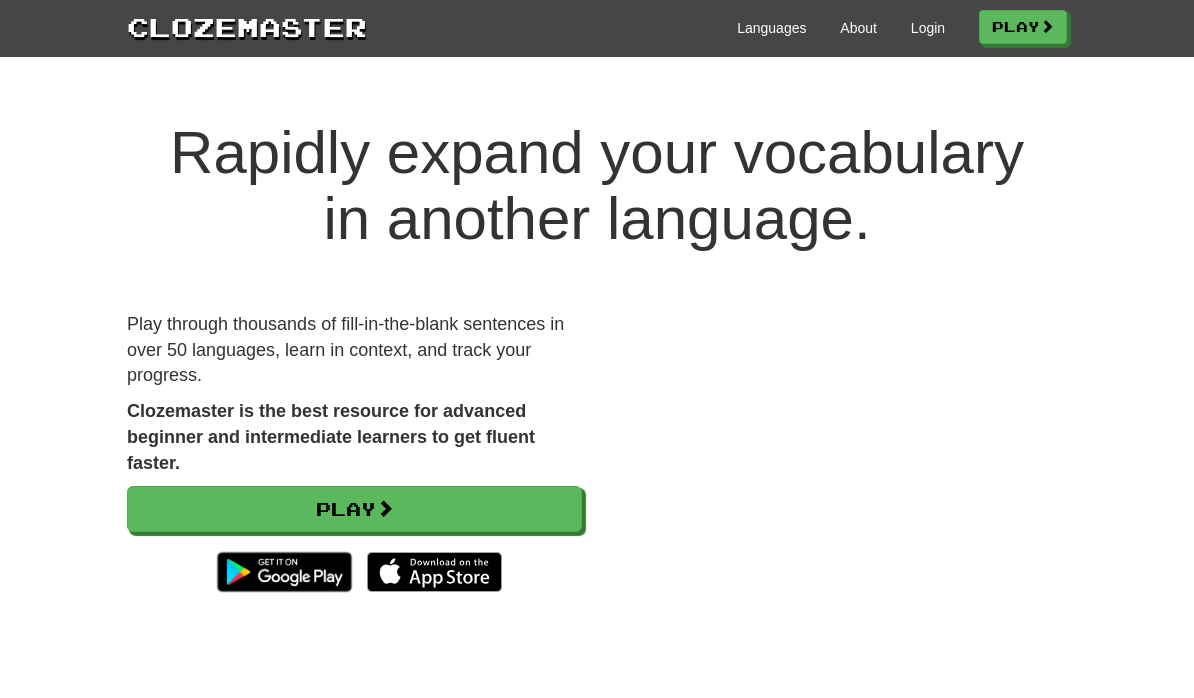 scroll, scrollTop: 137, scrollLeft: 0, axis: vertical 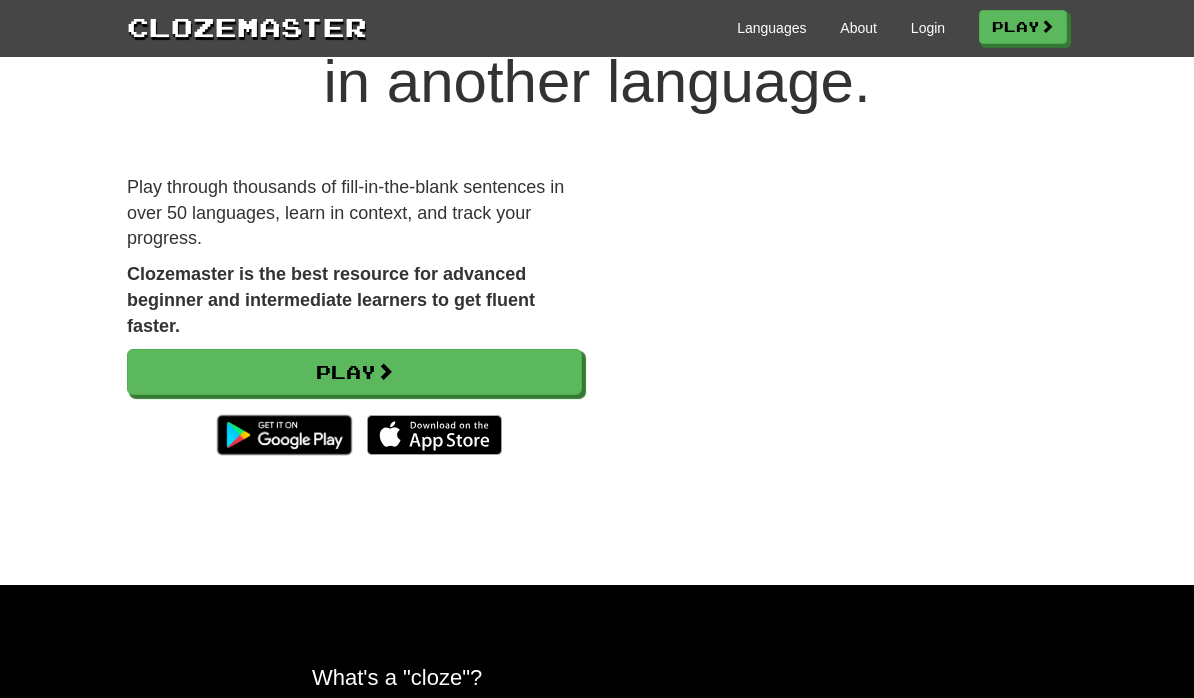 click on "Play" at bounding box center [1023, 27] 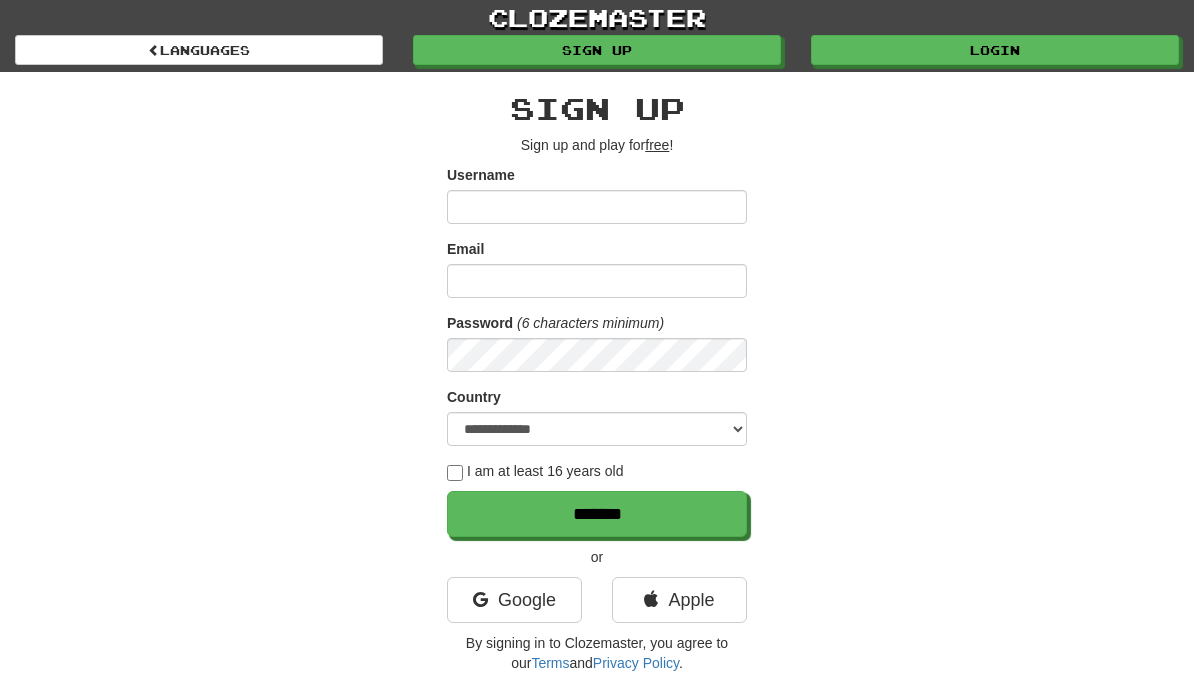 scroll, scrollTop: 0, scrollLeft: 0, axis: both 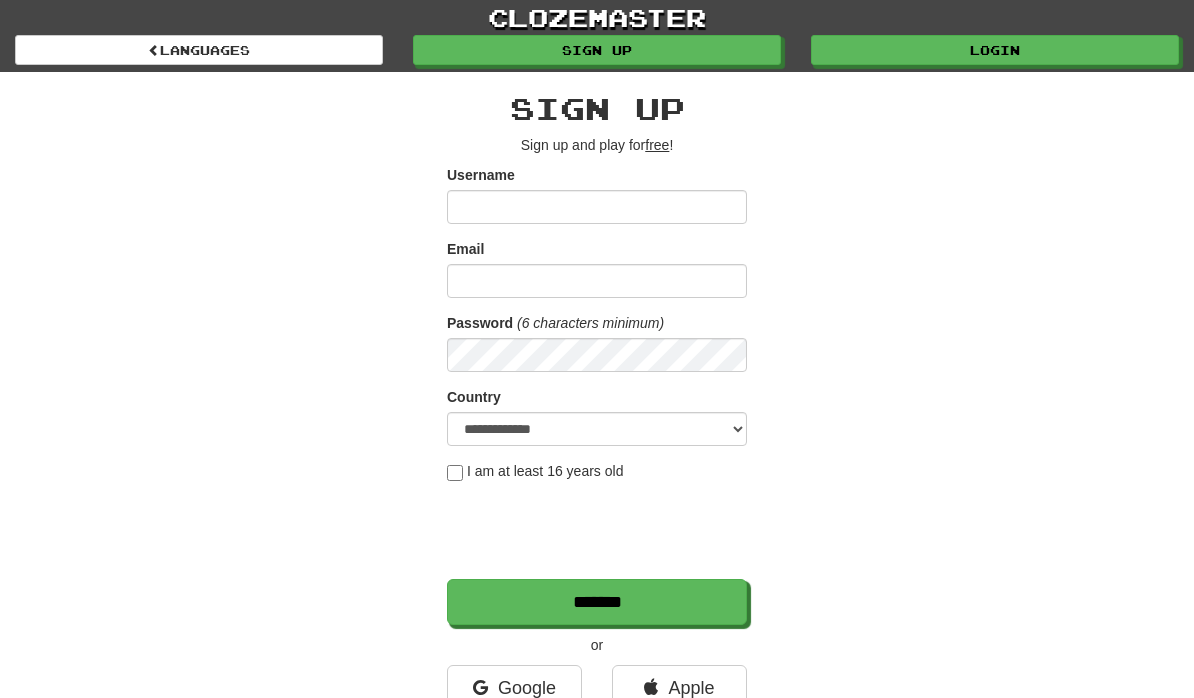 click on "Login" at bounding box center [995, 50] 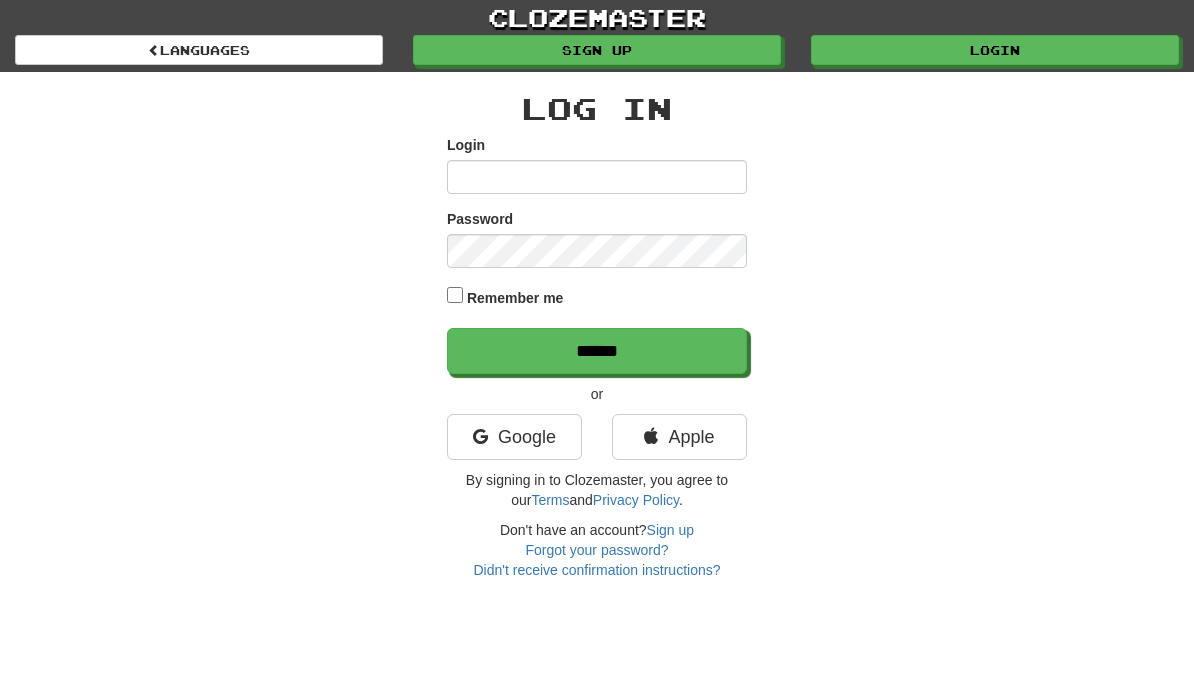scroll, scrollTop: 0, scrollLeft: 0, axis: both 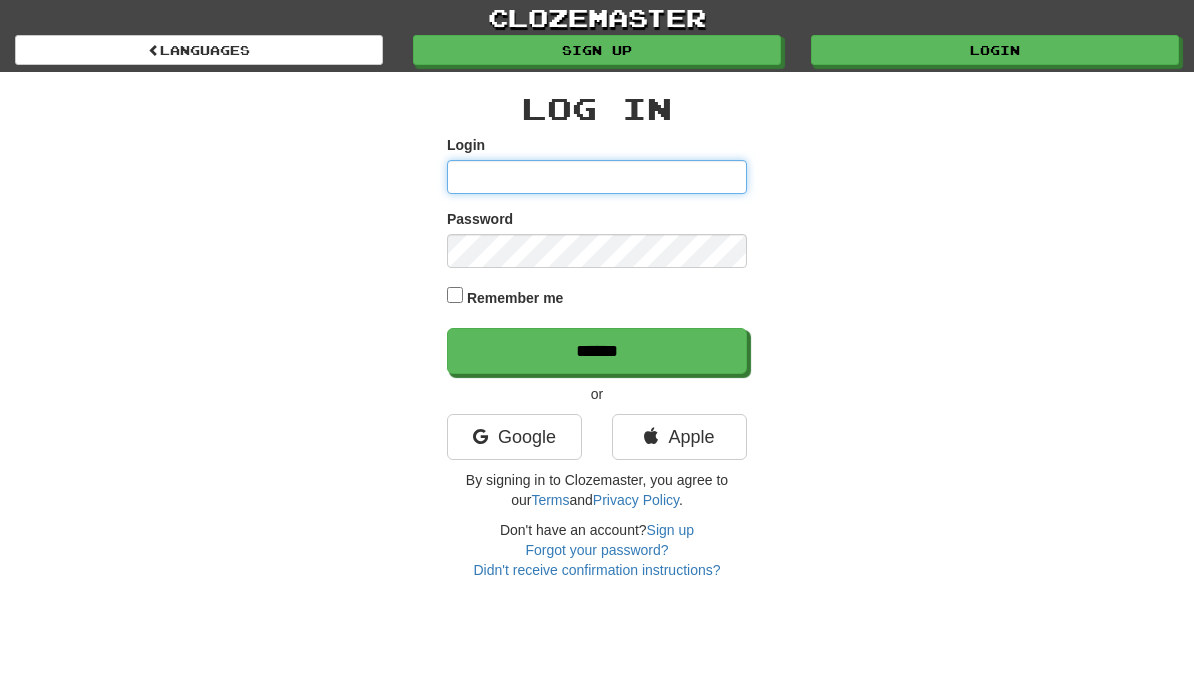 type on "********" 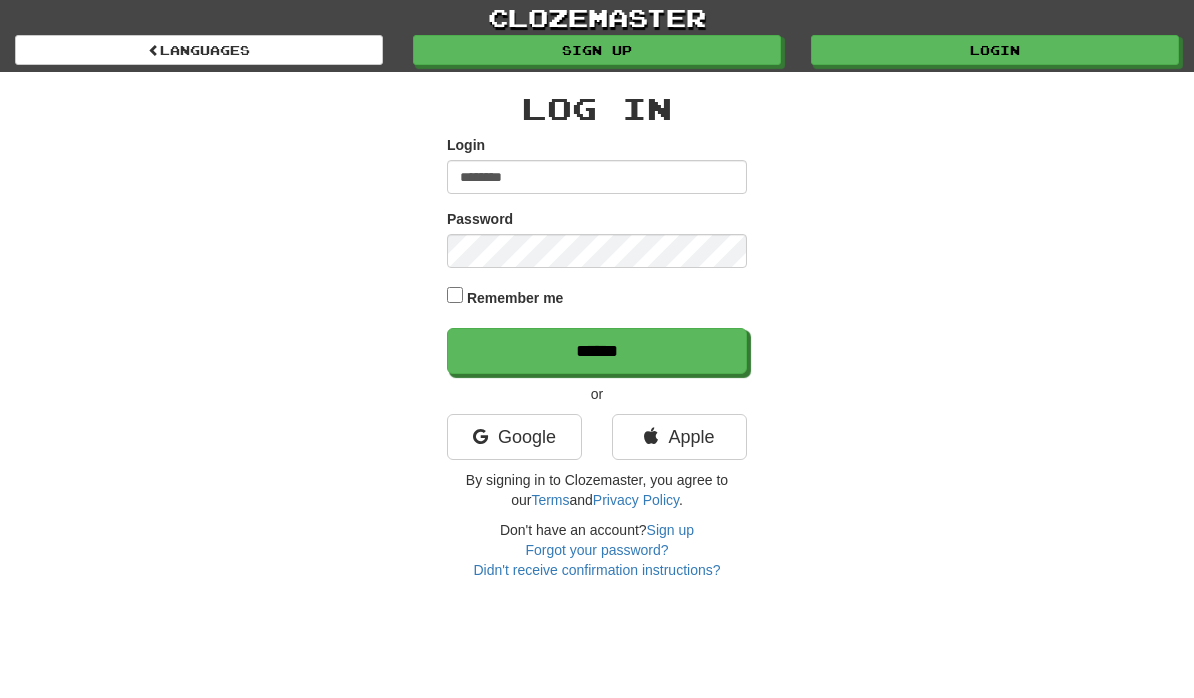 click on "******" at bounding box center (597, 351) 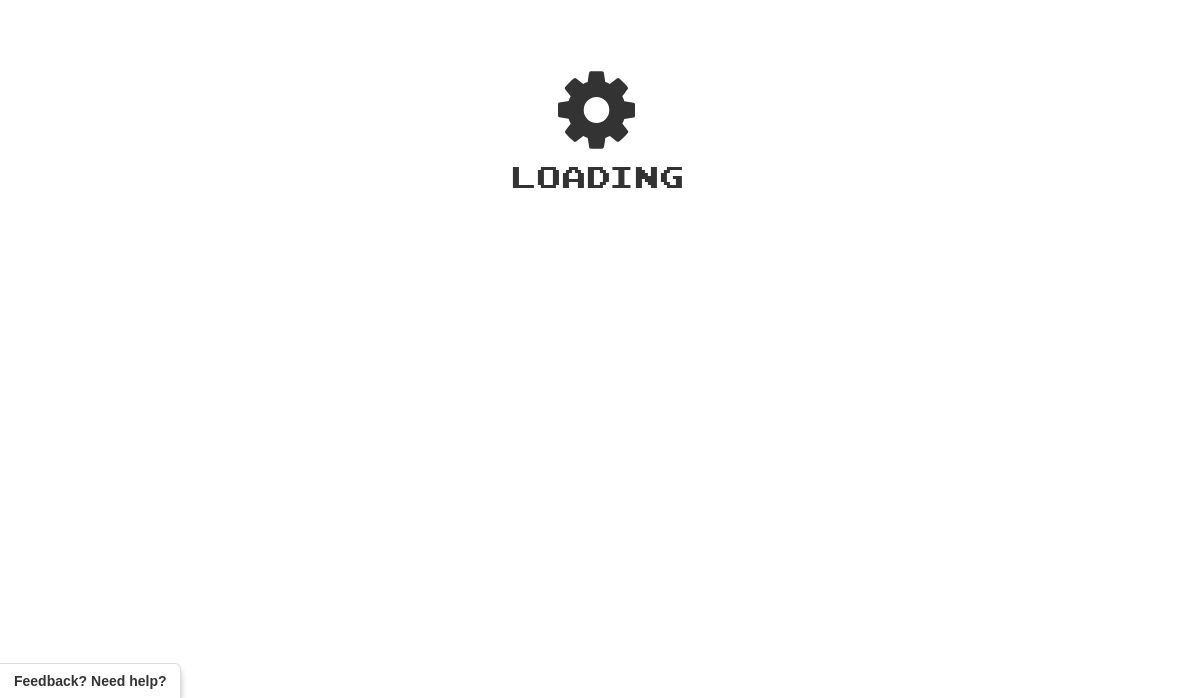 scroll, scrollTop: 0, scrollLeft: 0, axis: both 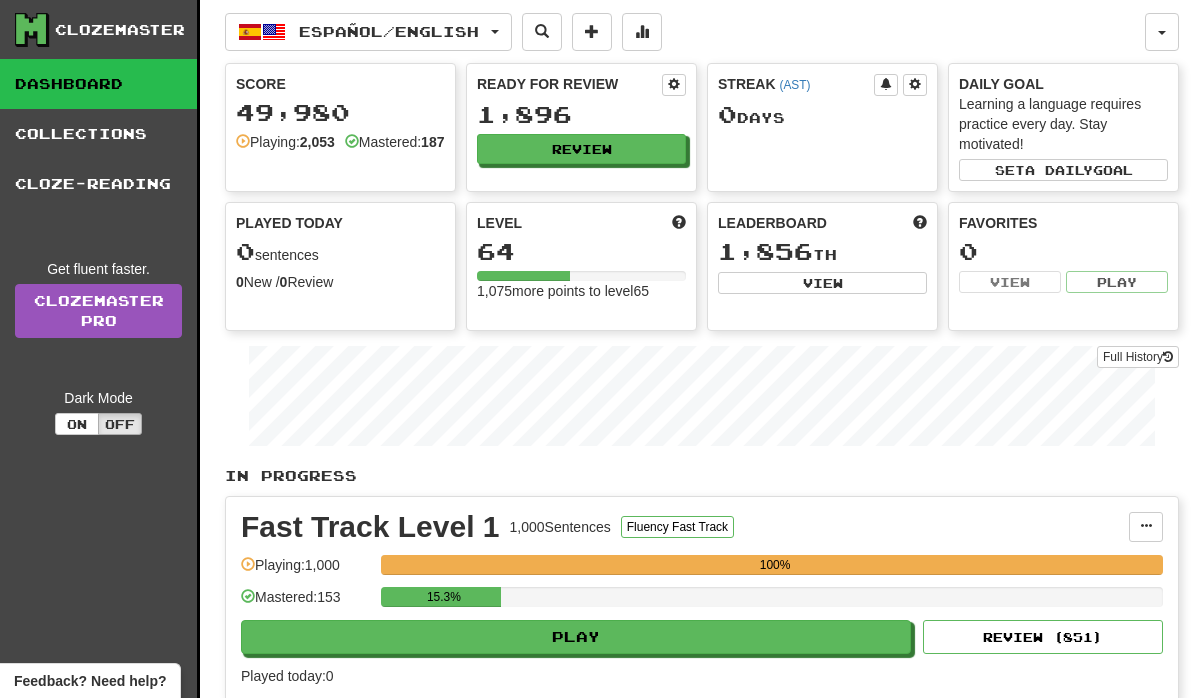 click on "Play" at bounding box center [576, 637] 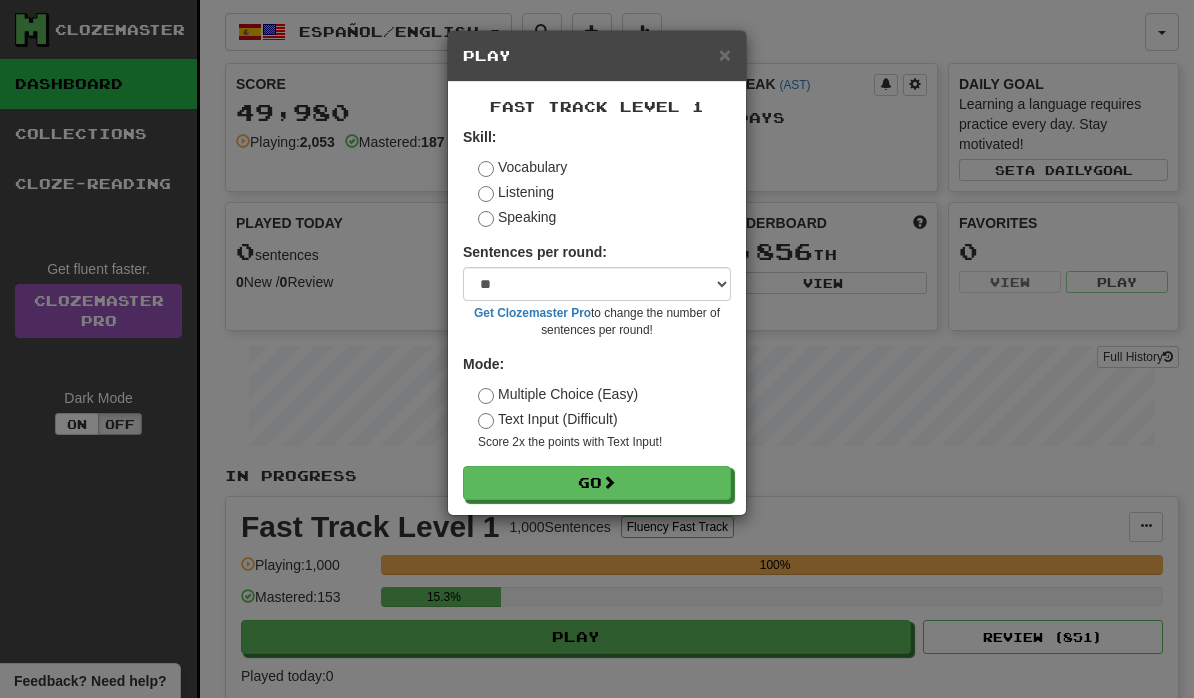 click on "Go" at bounding box center [597, 483] 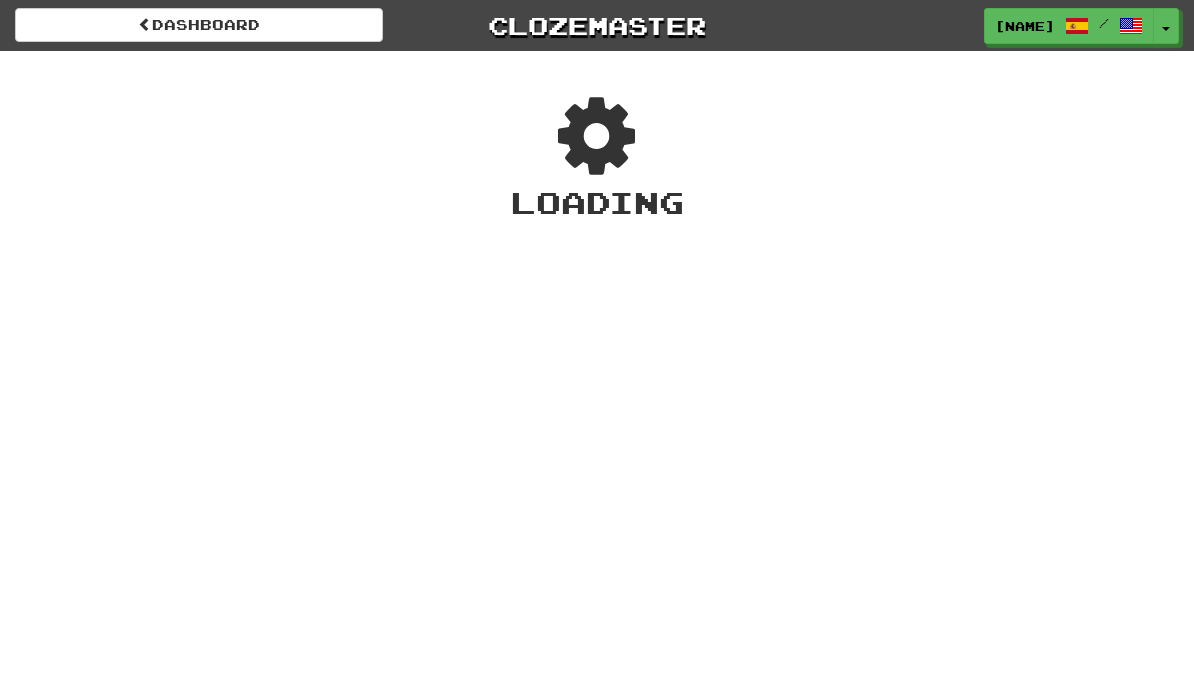 scroll, scrollTop: 0, scrollLeft: 0, axis: both 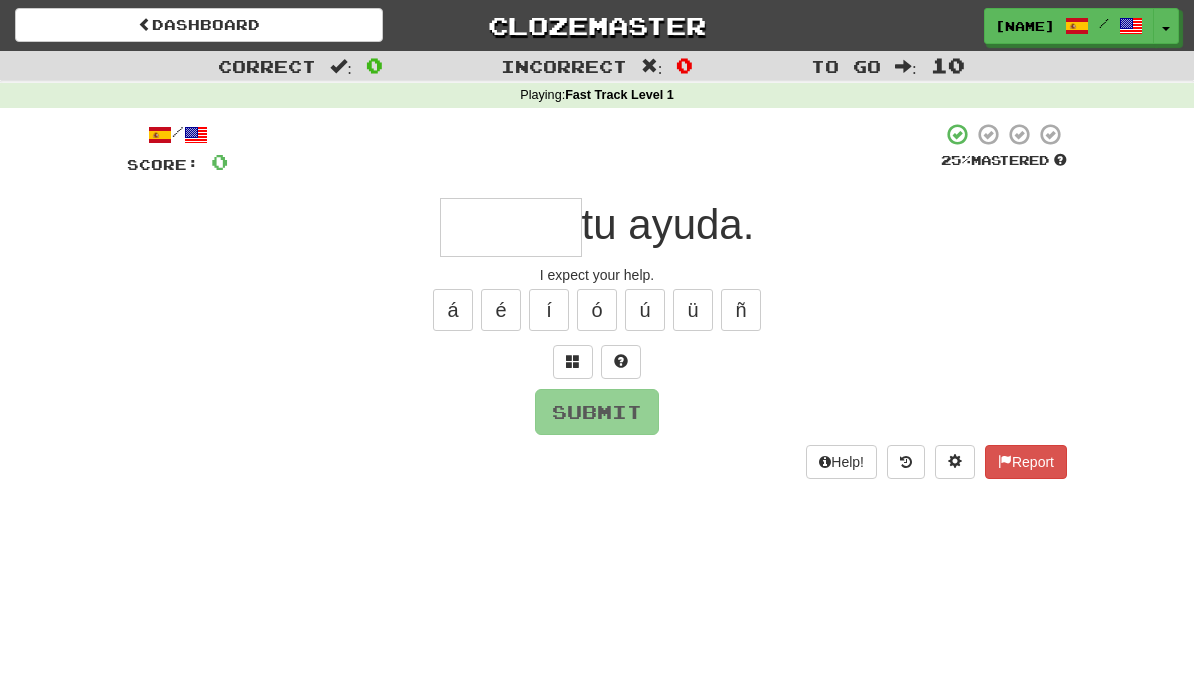 click at bounding box center (511, 227) 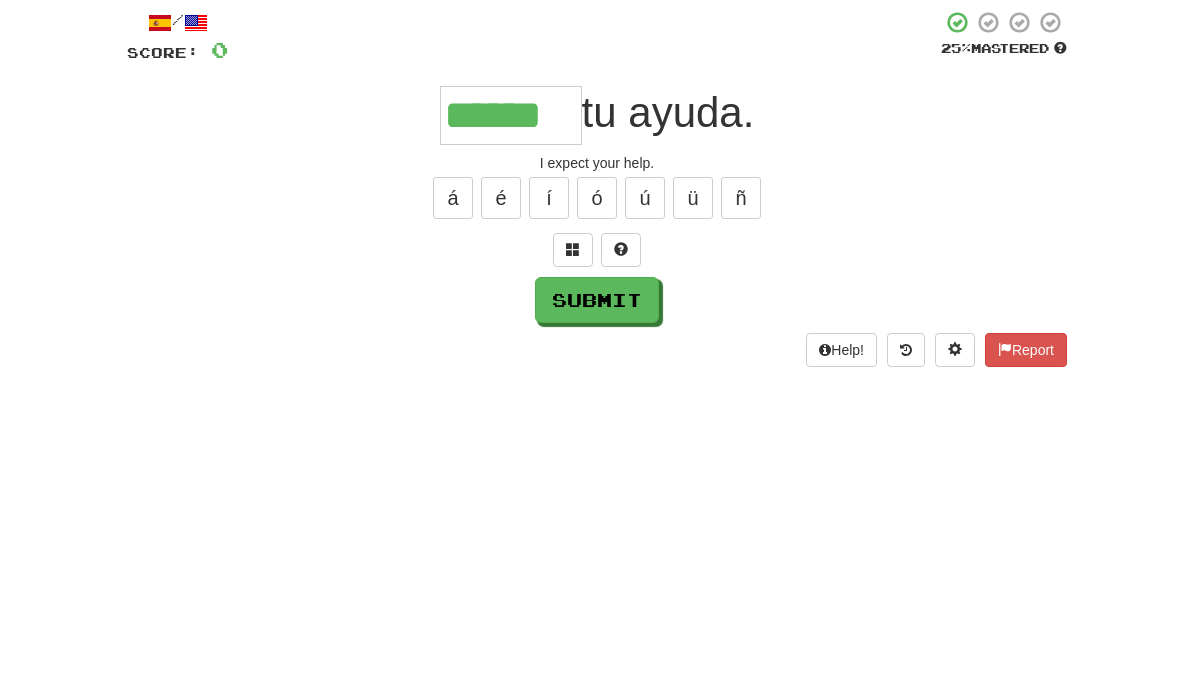 click on "Submit" at bounding box center [597, 412] 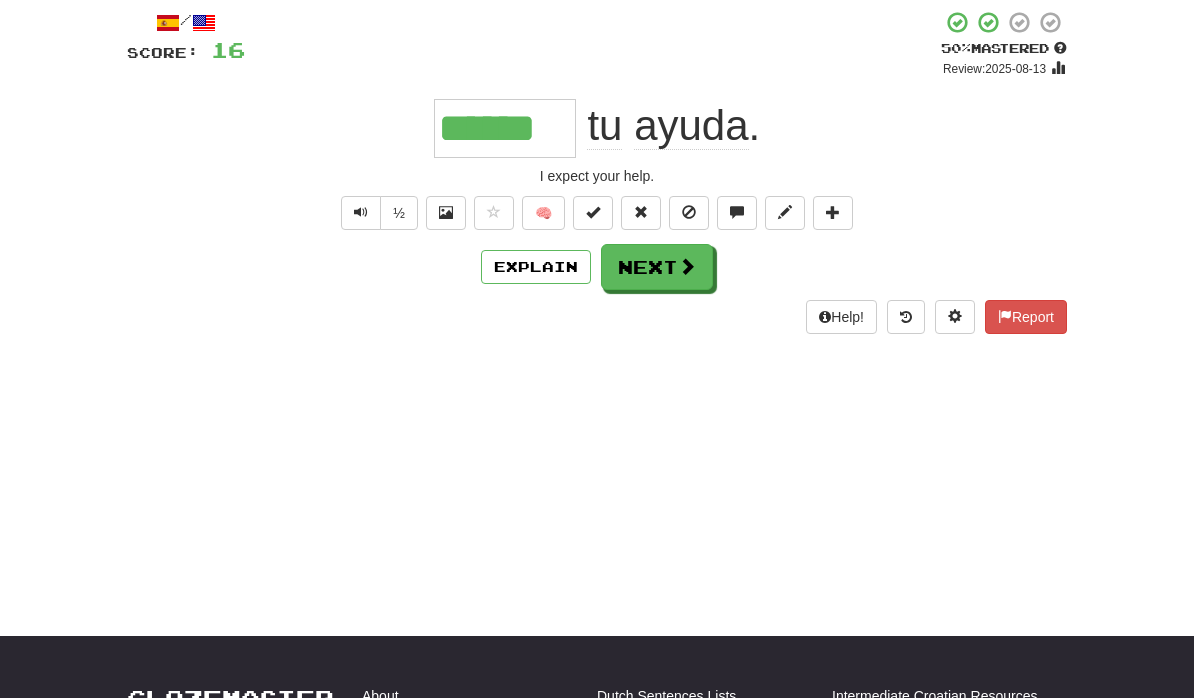 click on "Next" at bounding box center (657, 267) 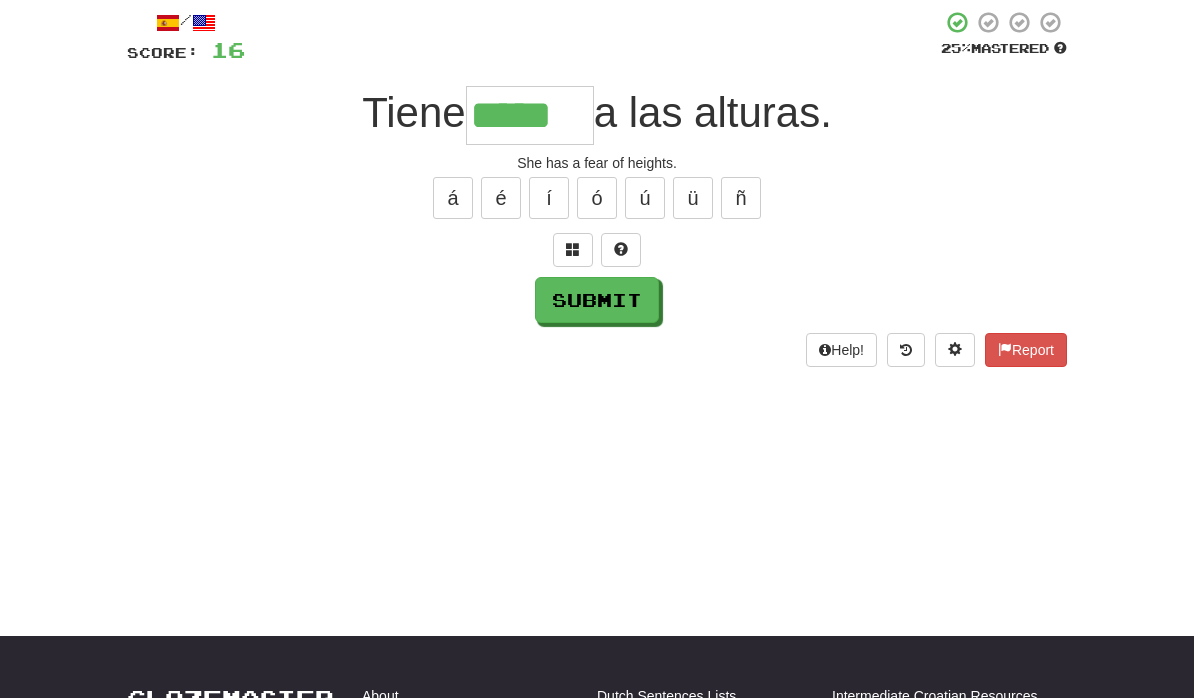 type on "*****" 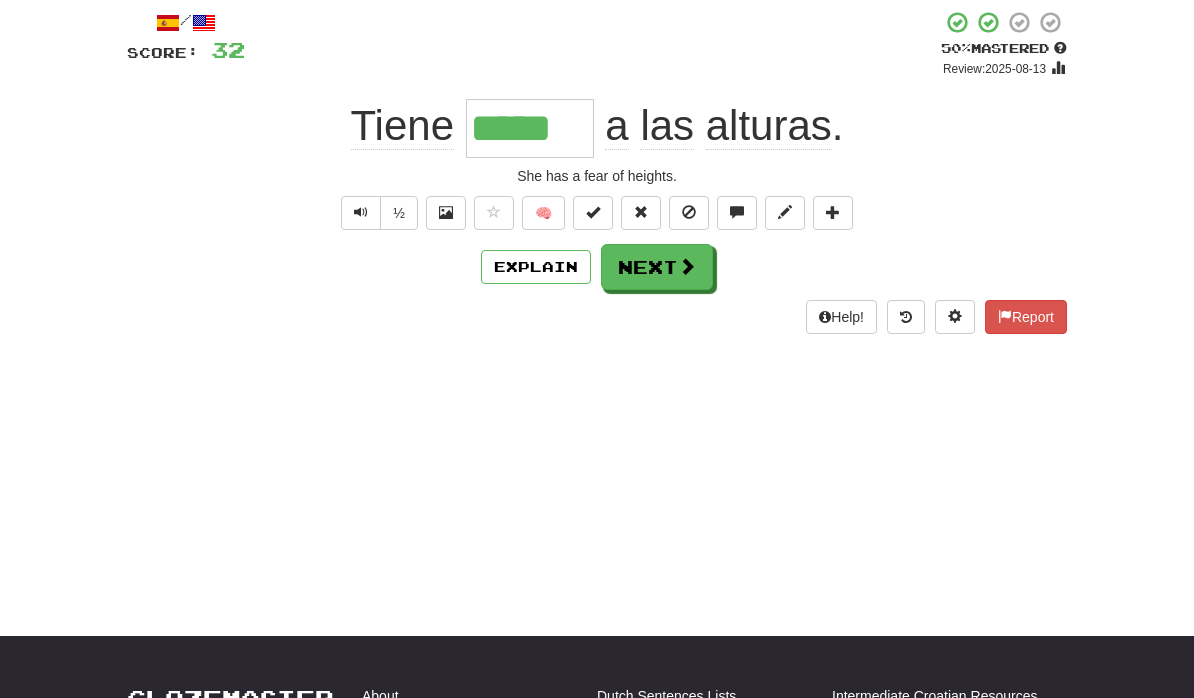 click on "Next" at bounding box center [657, 267] 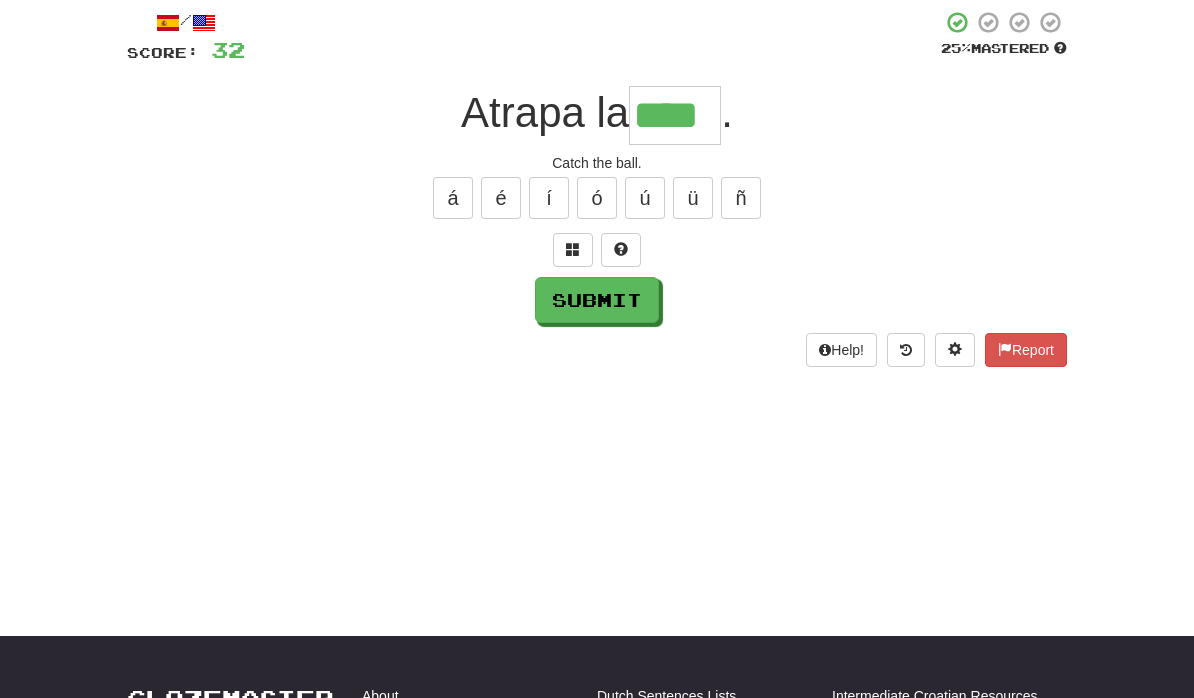 type on "****" 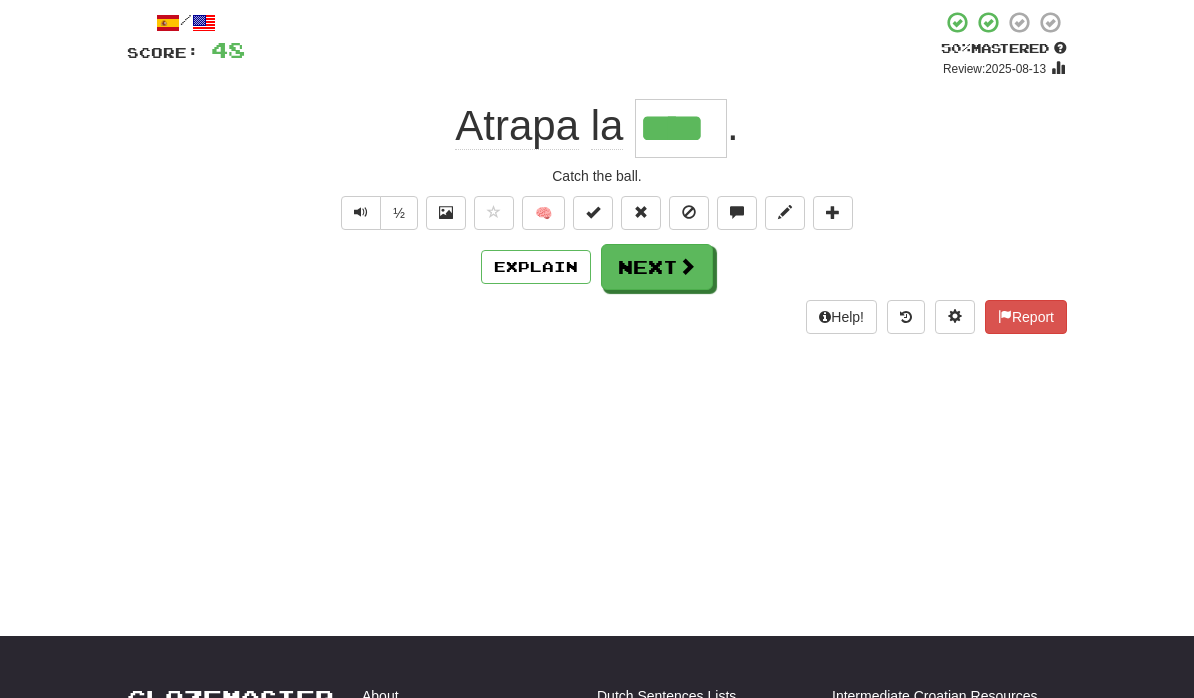 scroll, scrollTop: 107, scrollLeft: 0, axis: vertical 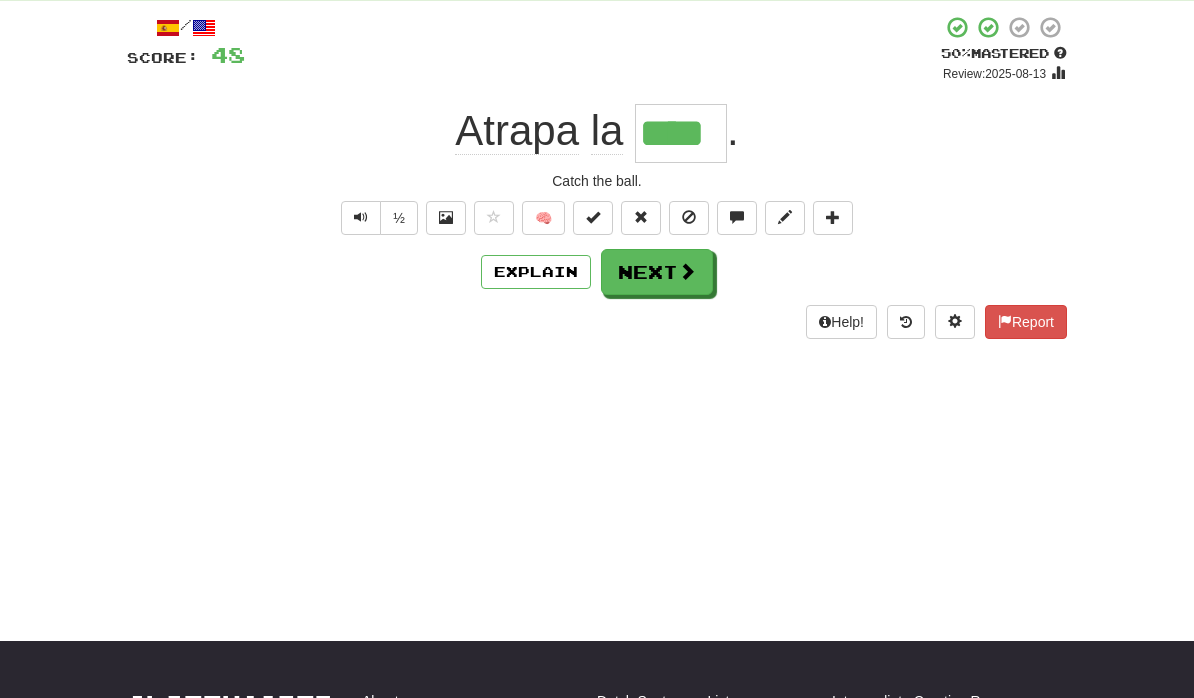 click on "Next" at bounding box center (657, 272) 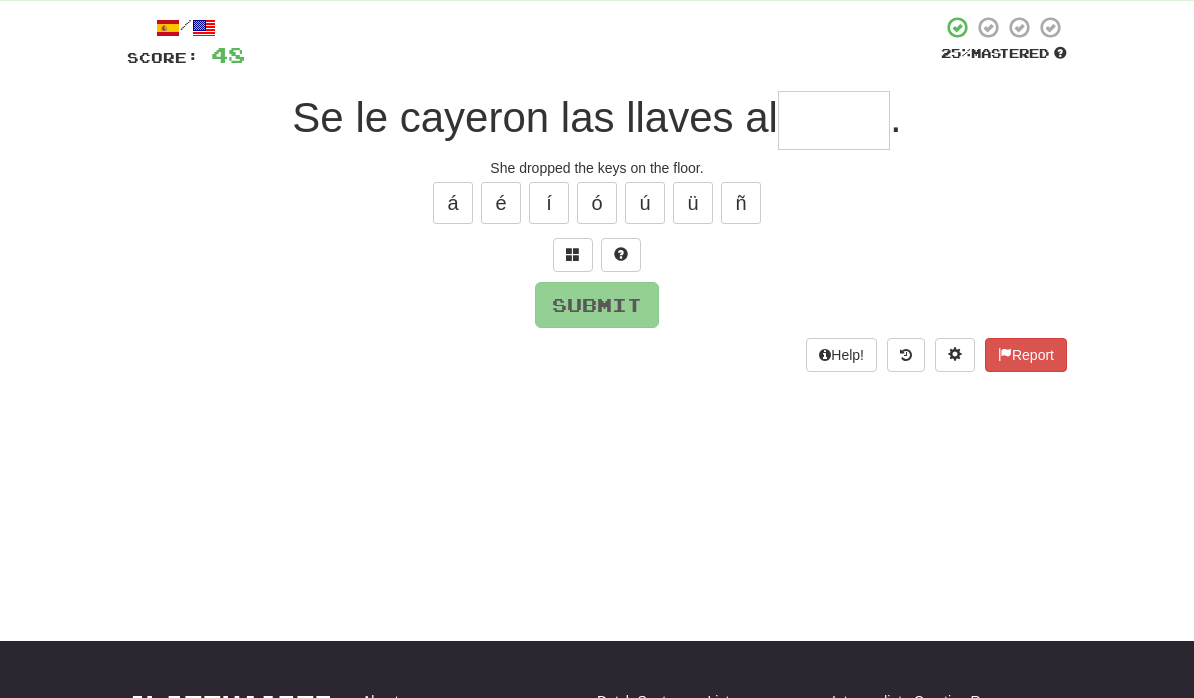 scroll, scrollTop: 106, scrollLeft: 0, axis: vertical 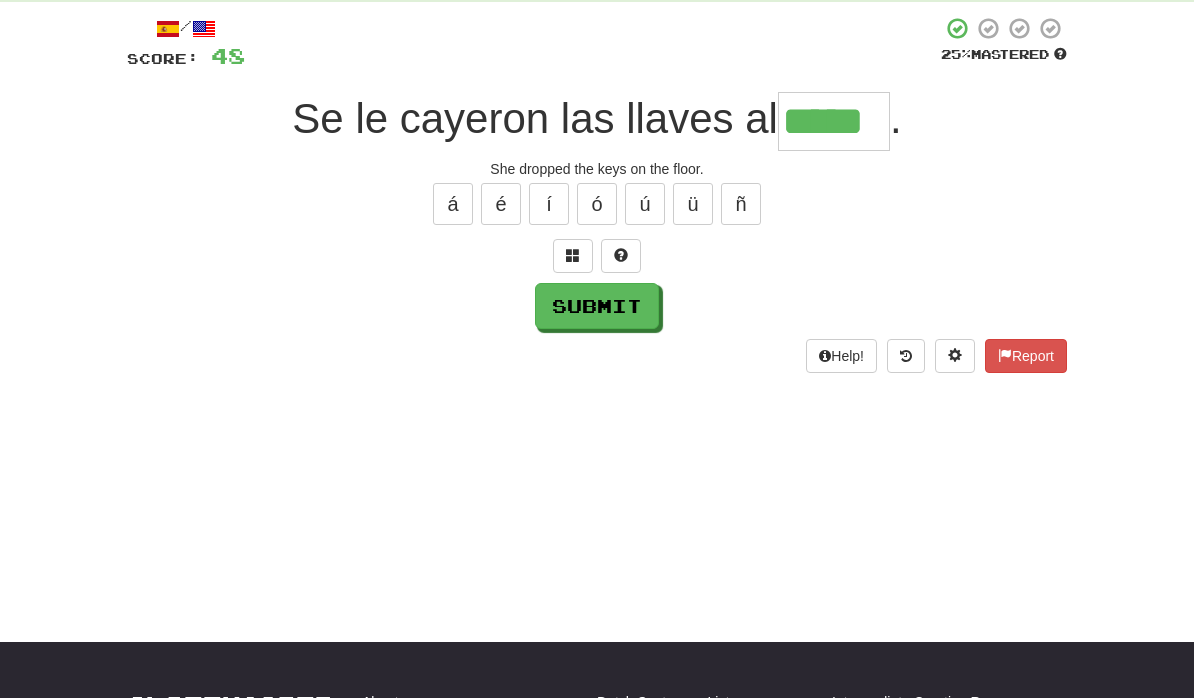 type on "*****" 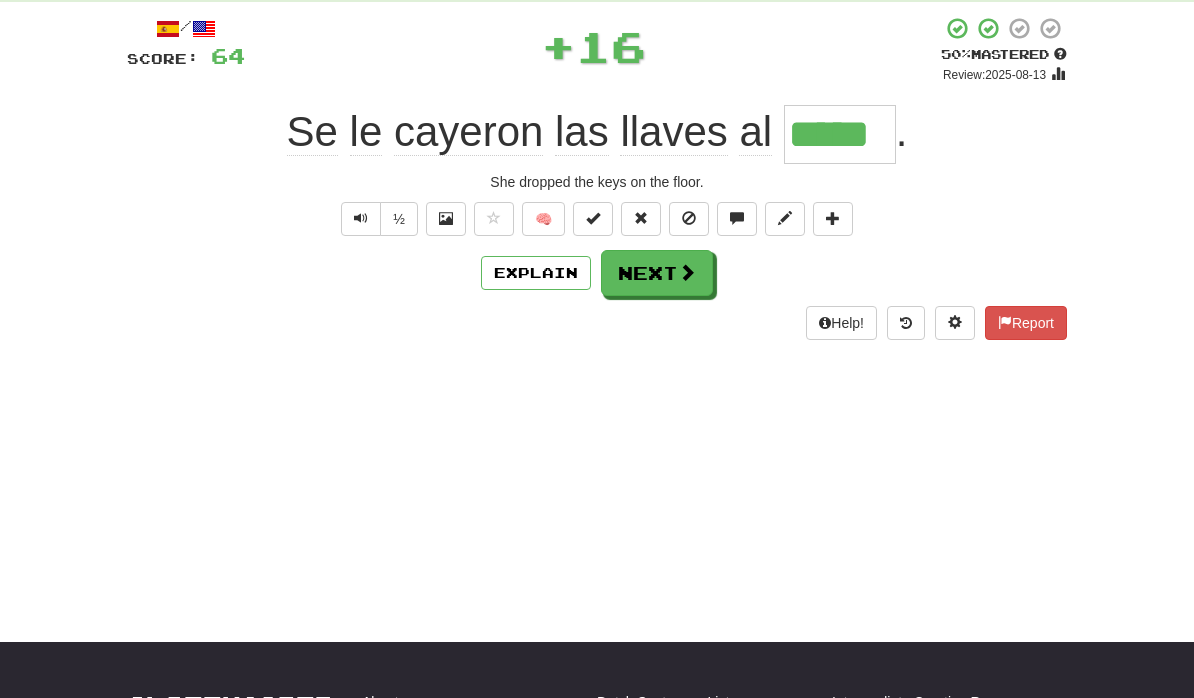 scroll, scrollTop: 107, scrollLeft: 0, axis: vertical 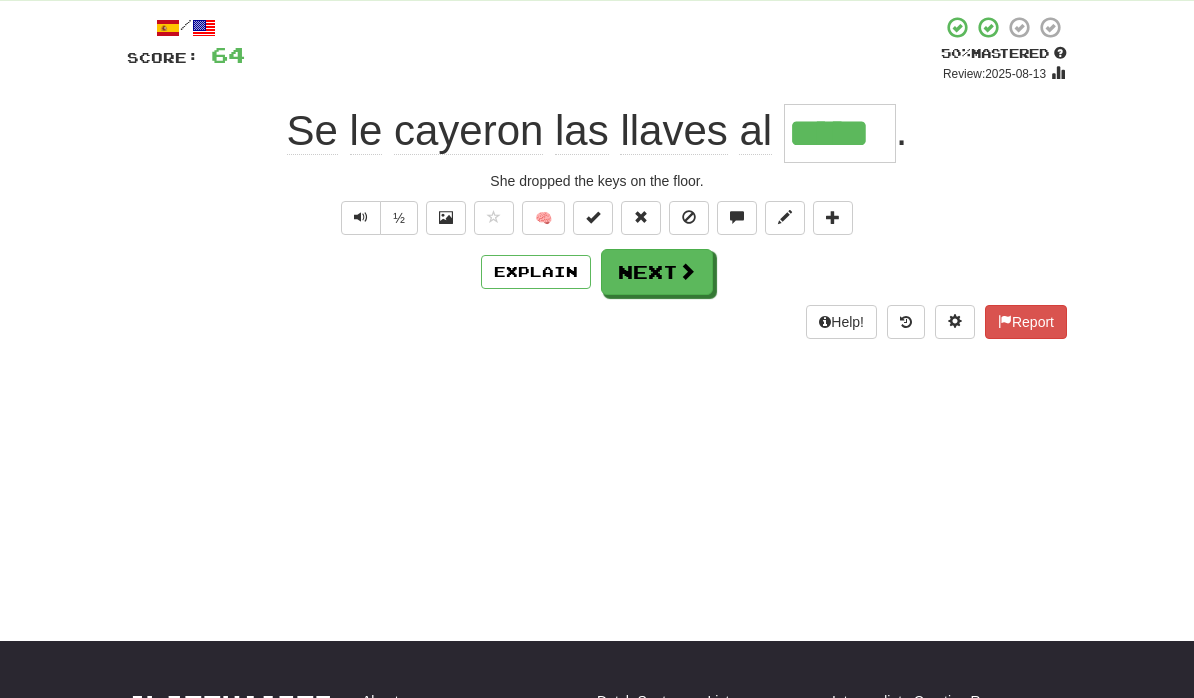 click on "Next" at bounding box center (657, 272) 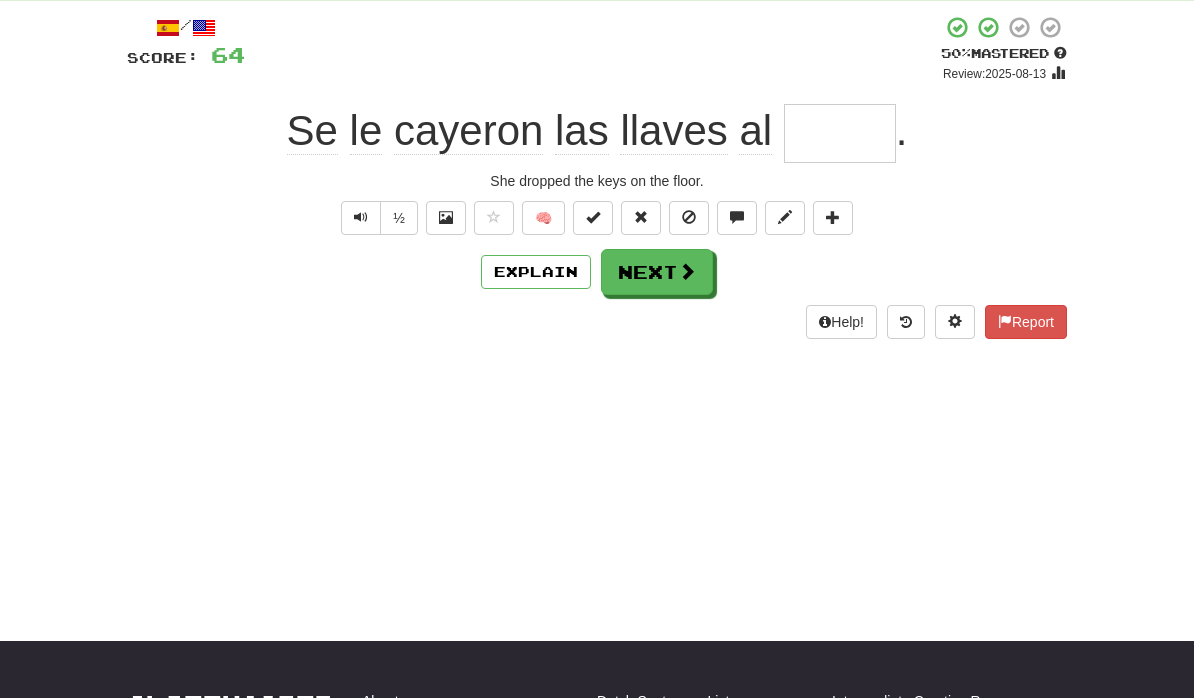 scroll, scrollTop: 106, scrollLeft: 0, axis: vertical 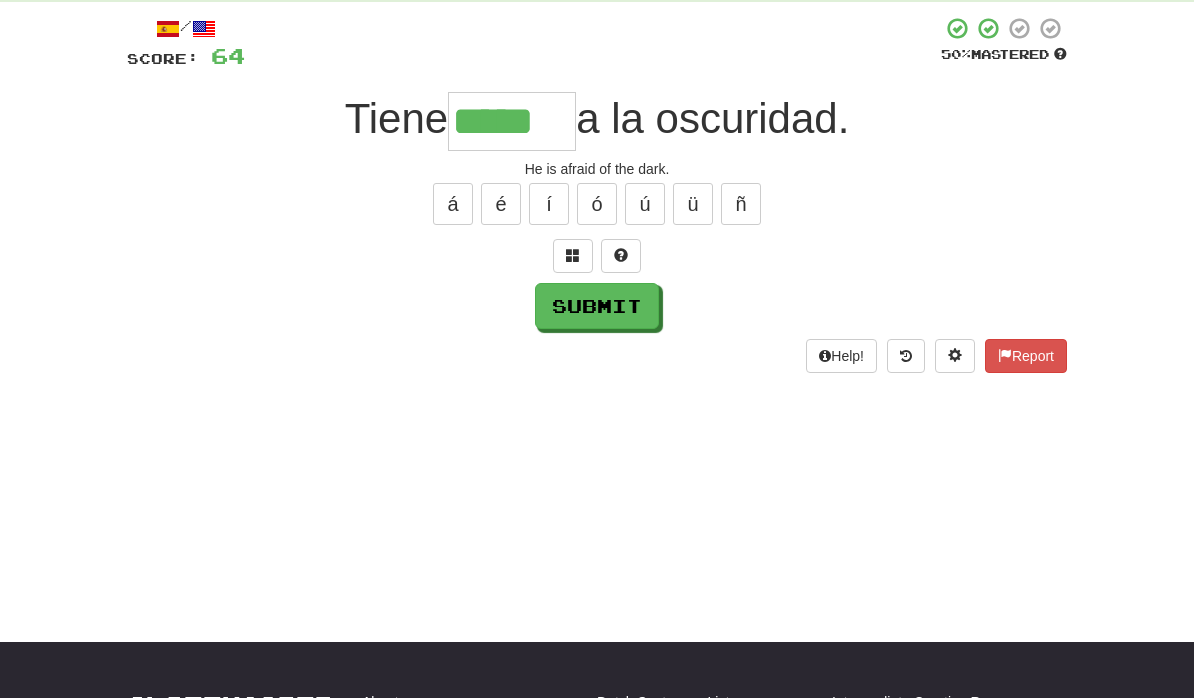 type on "*****" 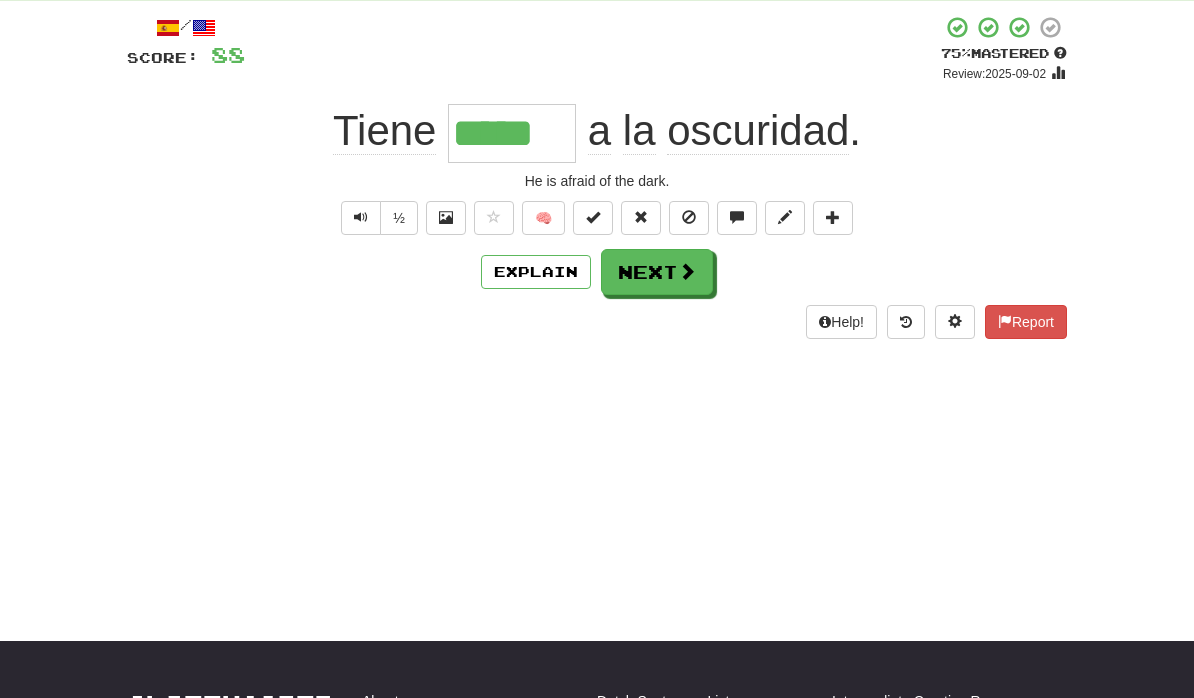 click on "Next" at bounding box center (657, 272) 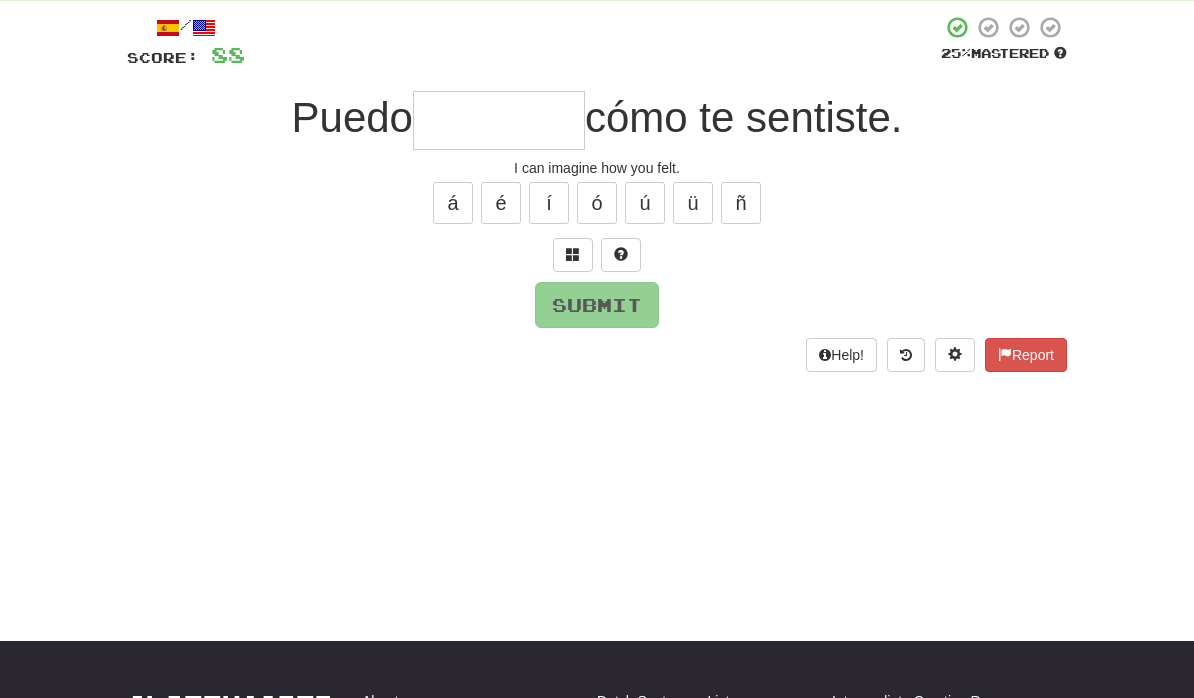 scroll, scrollTop: 106, scrollLeft: 0, axis: vertical 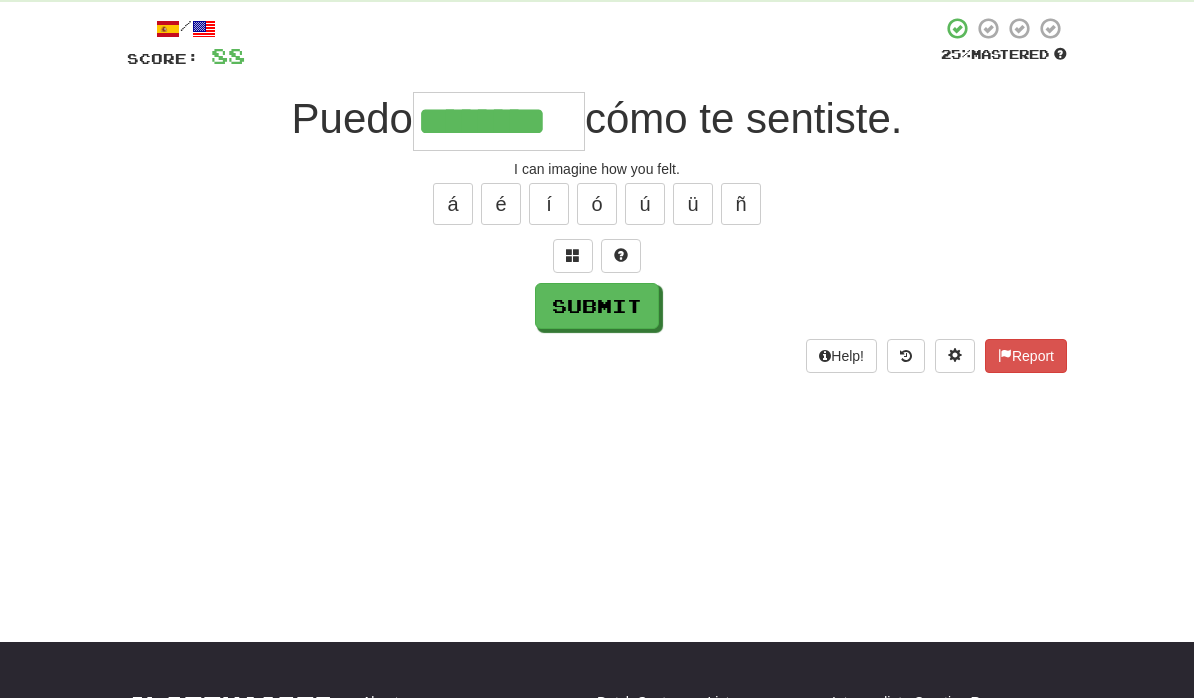 type on "********" 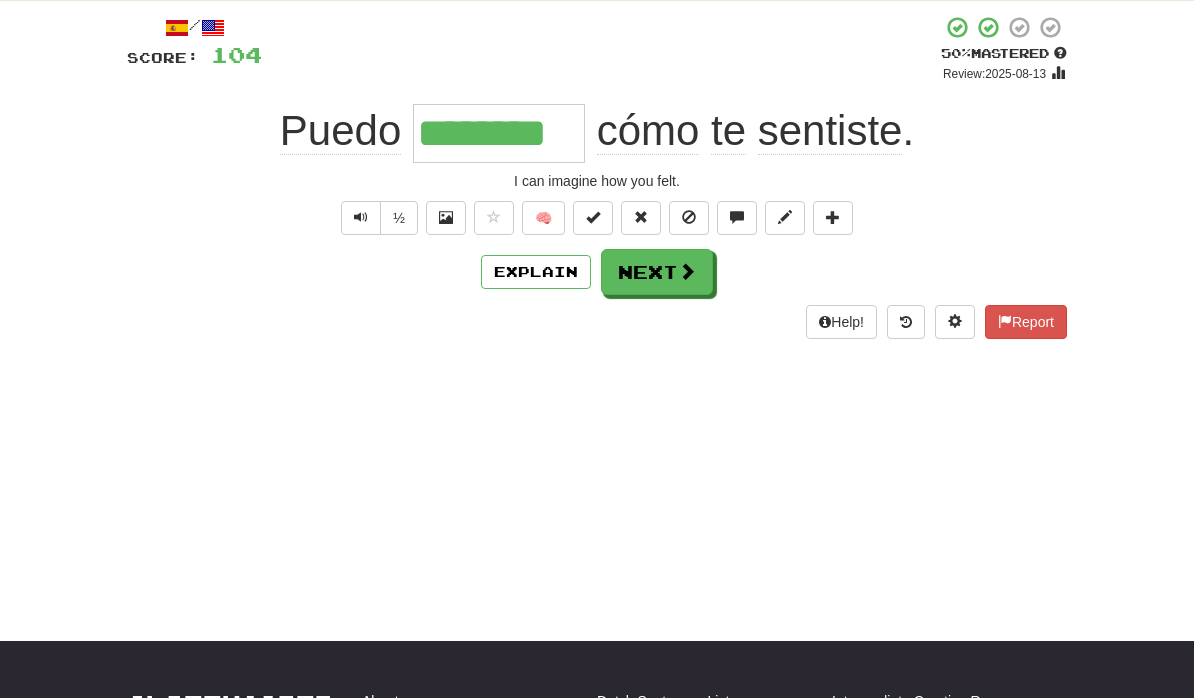 click on "Next" at bounding box center [657, 272] 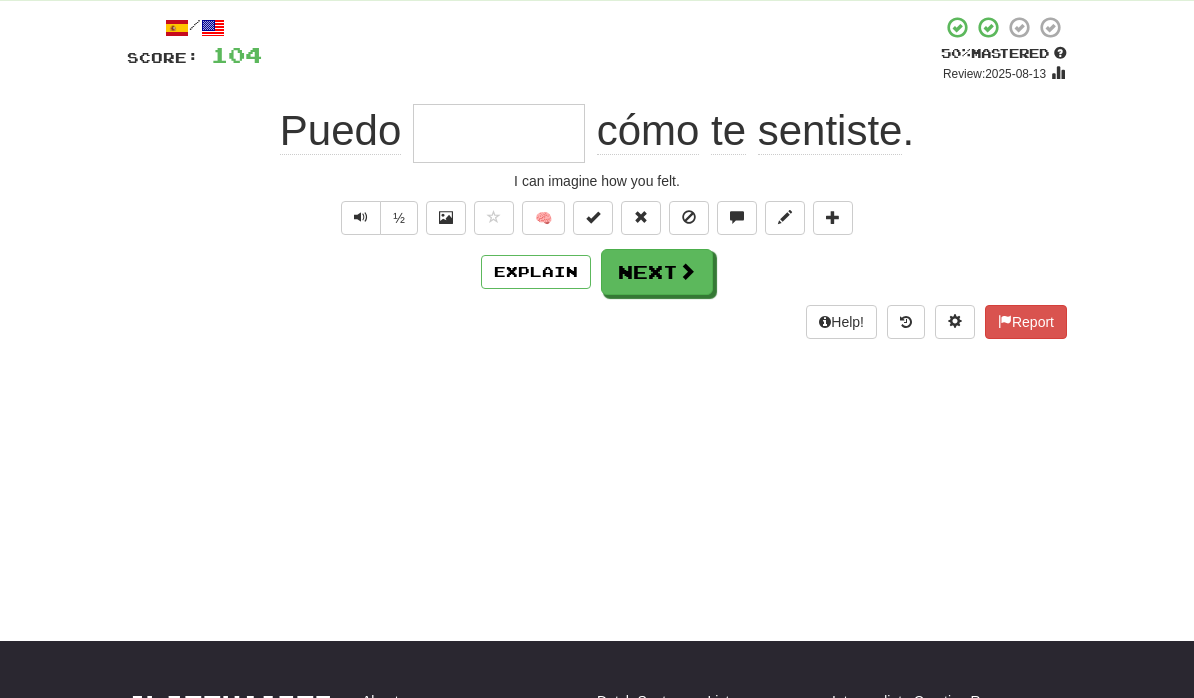scroll, scrollTop: 106, scrollLeft: 0, axis: vertical 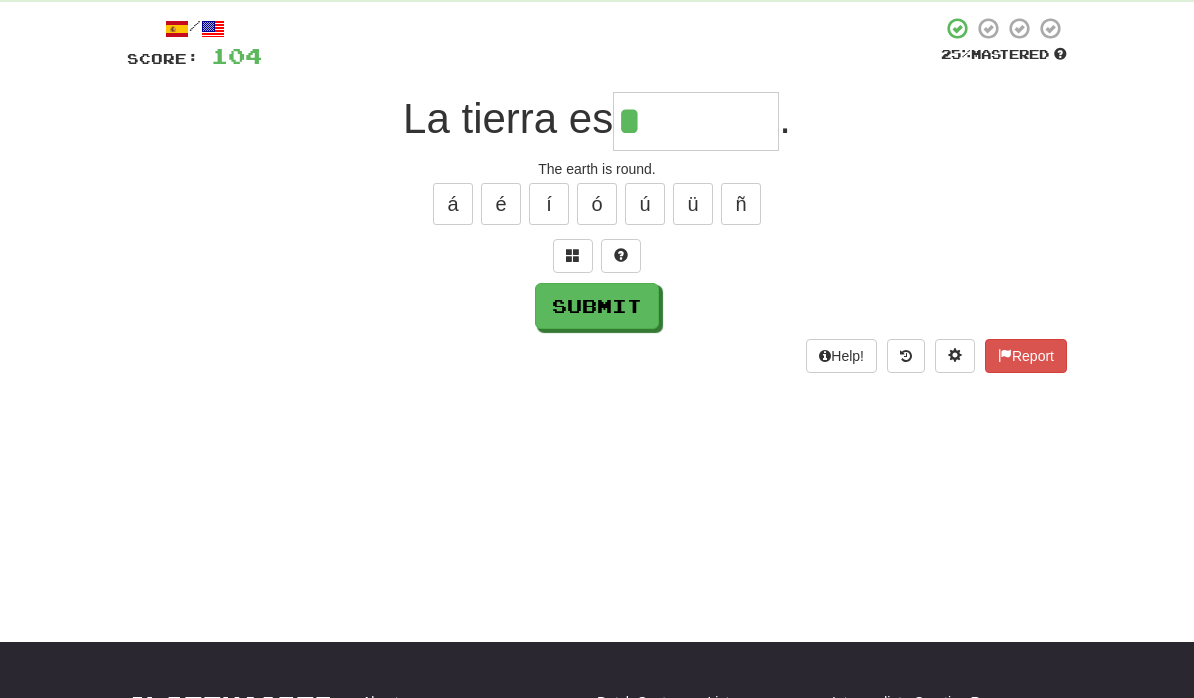 click on "ó" at bounding box center (597, 204) 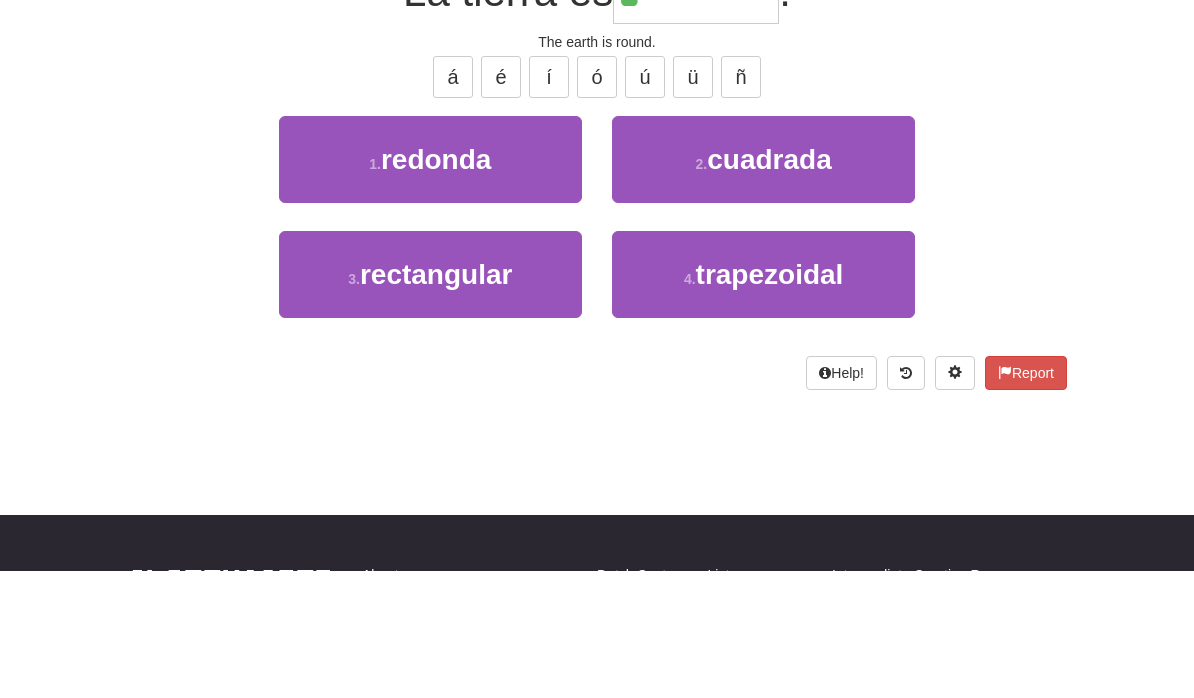 click on "redonda" at bounding box center [436, 286] 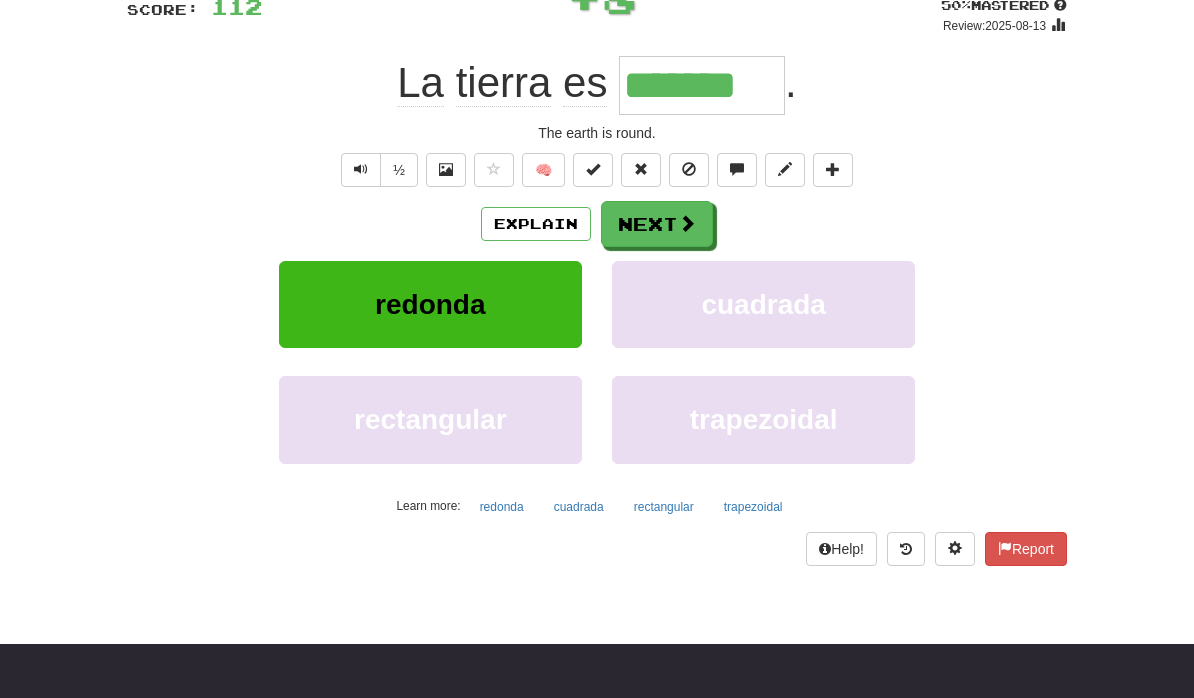 scroll, scrollTop: 152, scrollLeft: 0, axis: vertical 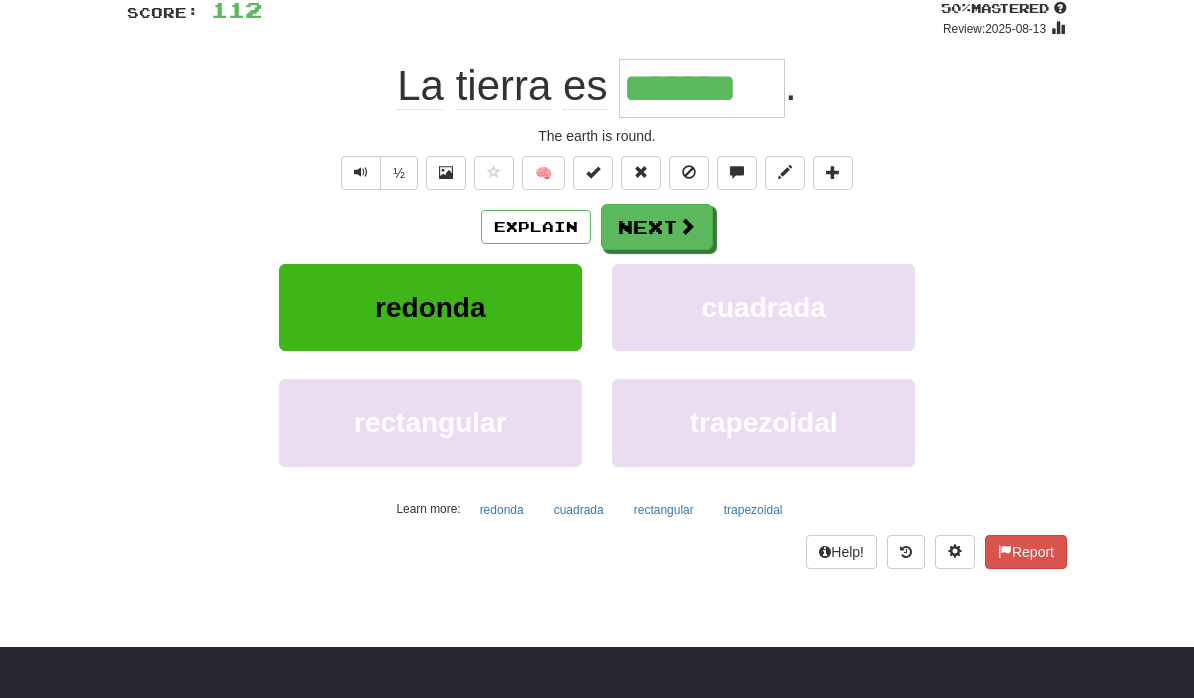 click on "Next" at bounding box center (657, 227) 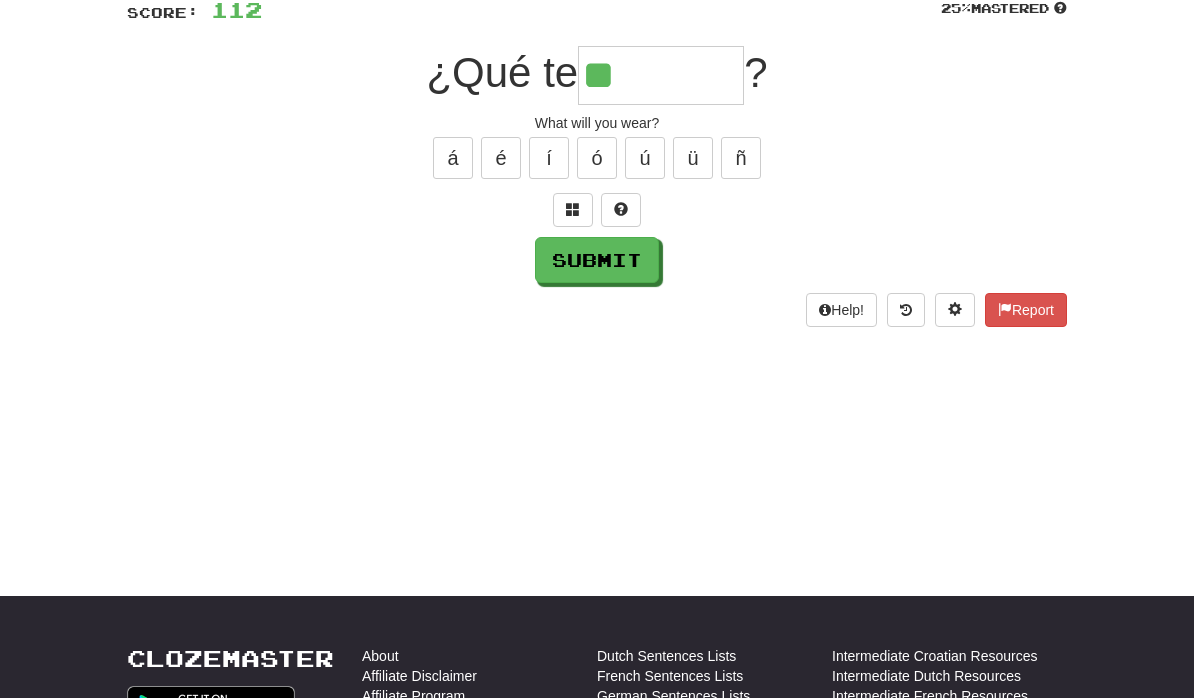 scroll, scrollTop: 150, scrollLeft: 0, axis: vertical 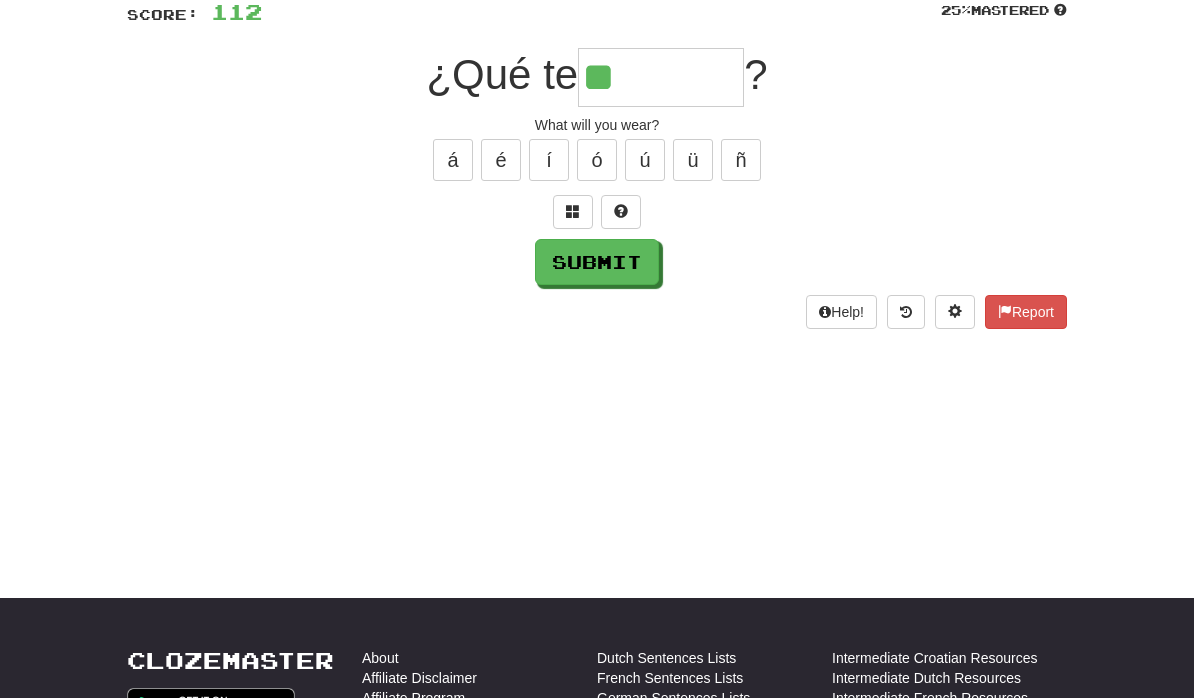 click at bounding box center [573, 212] 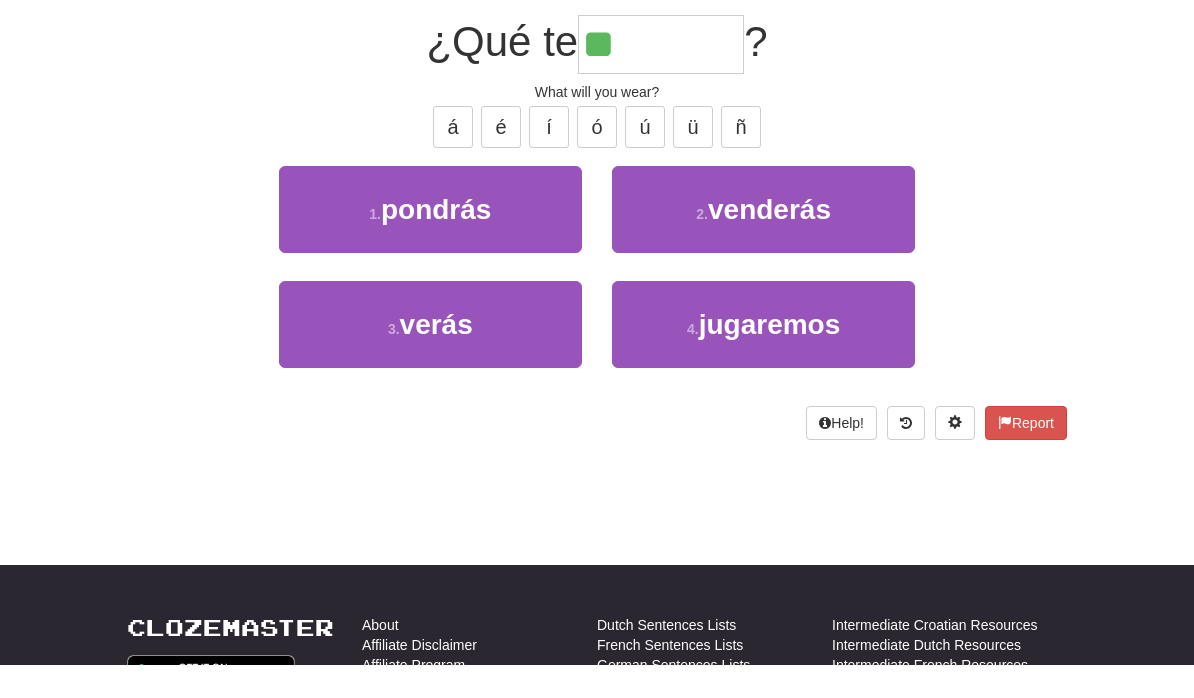 click on "pondrás" at bounding box center [436, 242] 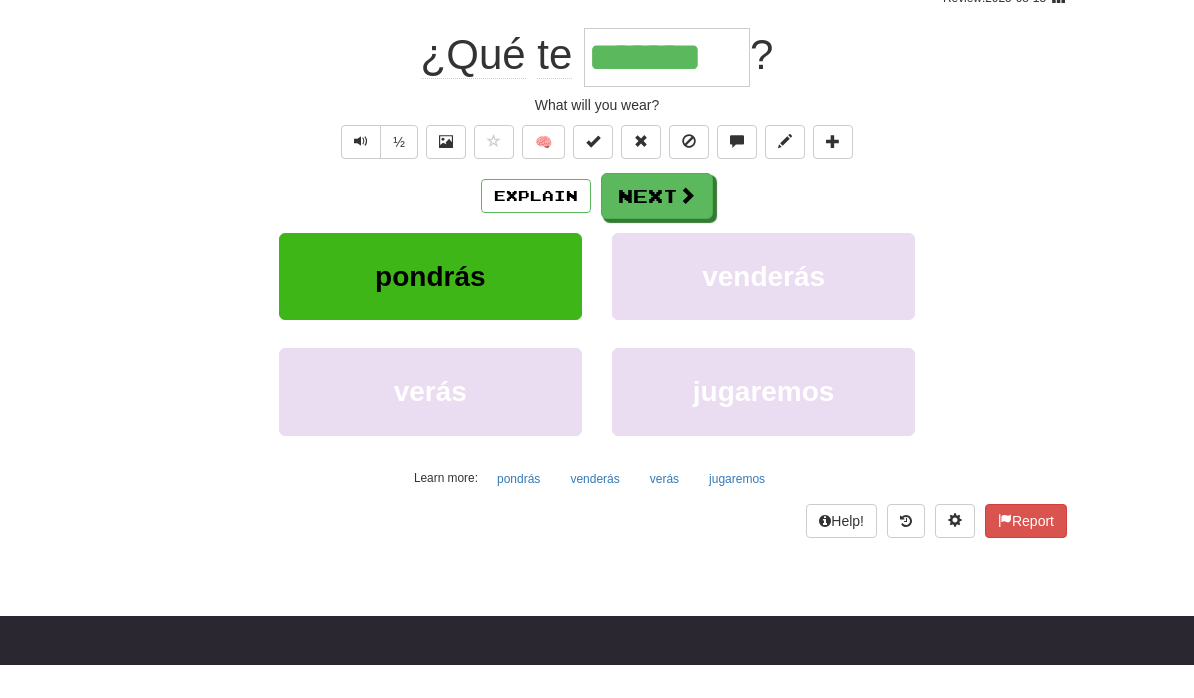 scroll, scrollTop: 183, scrollLeft: 0, axis: vertical 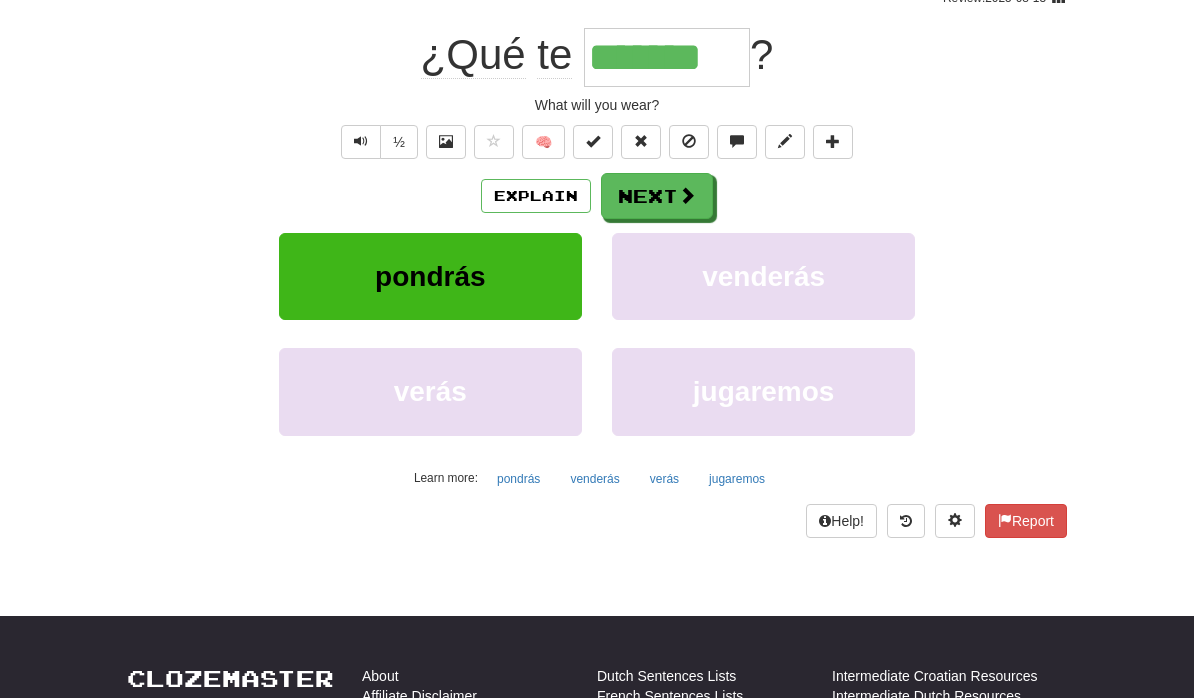 click on "Next" at bounding box center [657, 196] 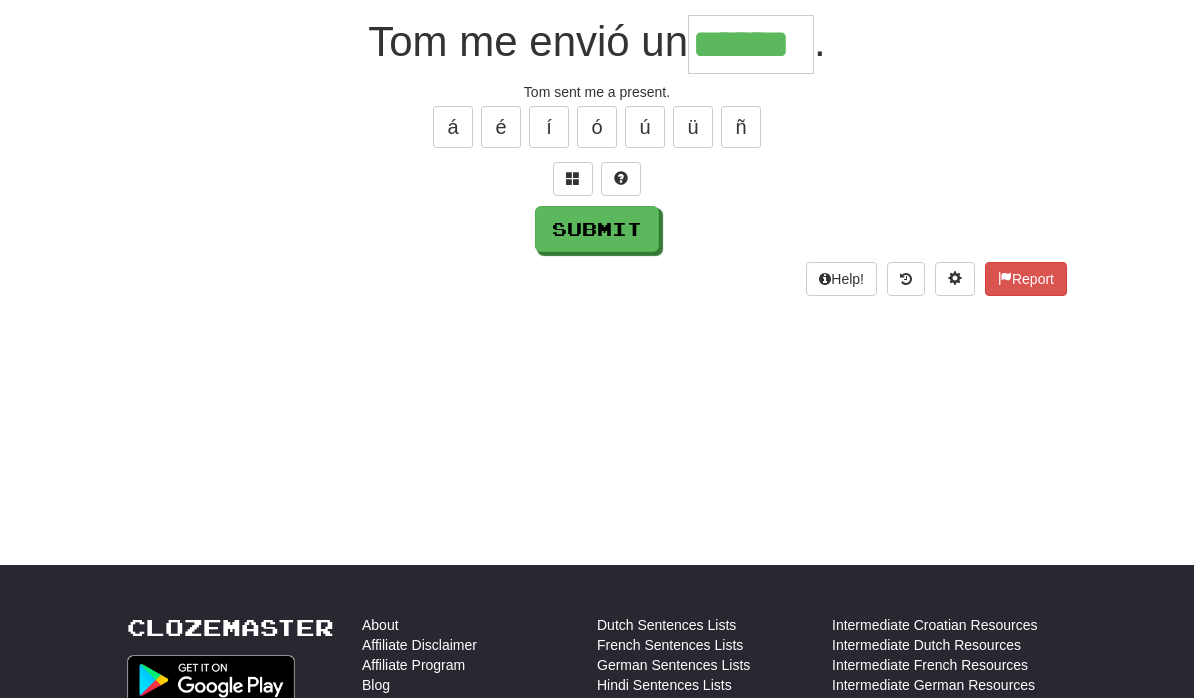 type on "******" 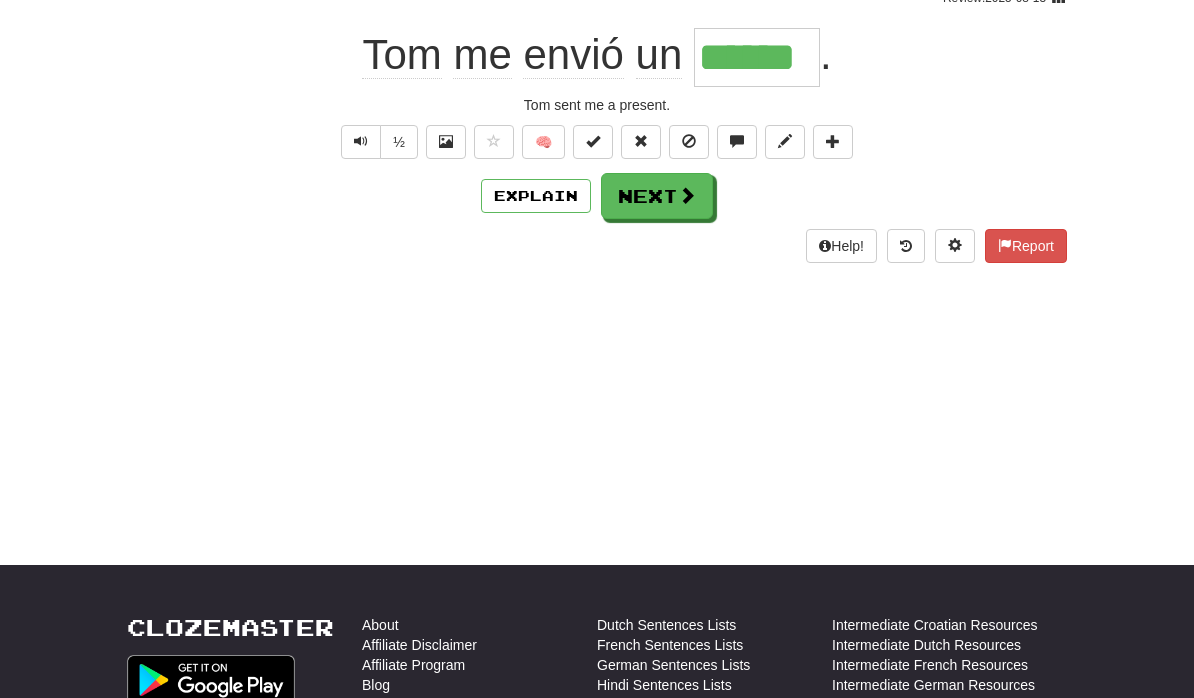 click on "Next" at bounding box center (657, 196) 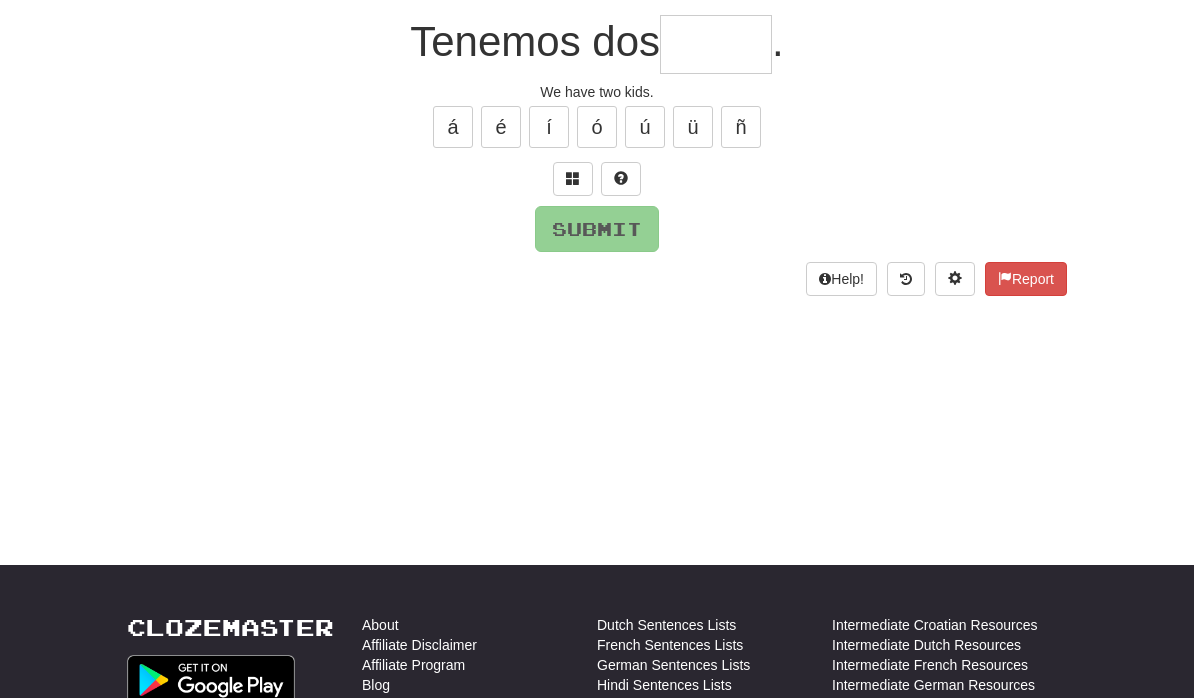type on "*" 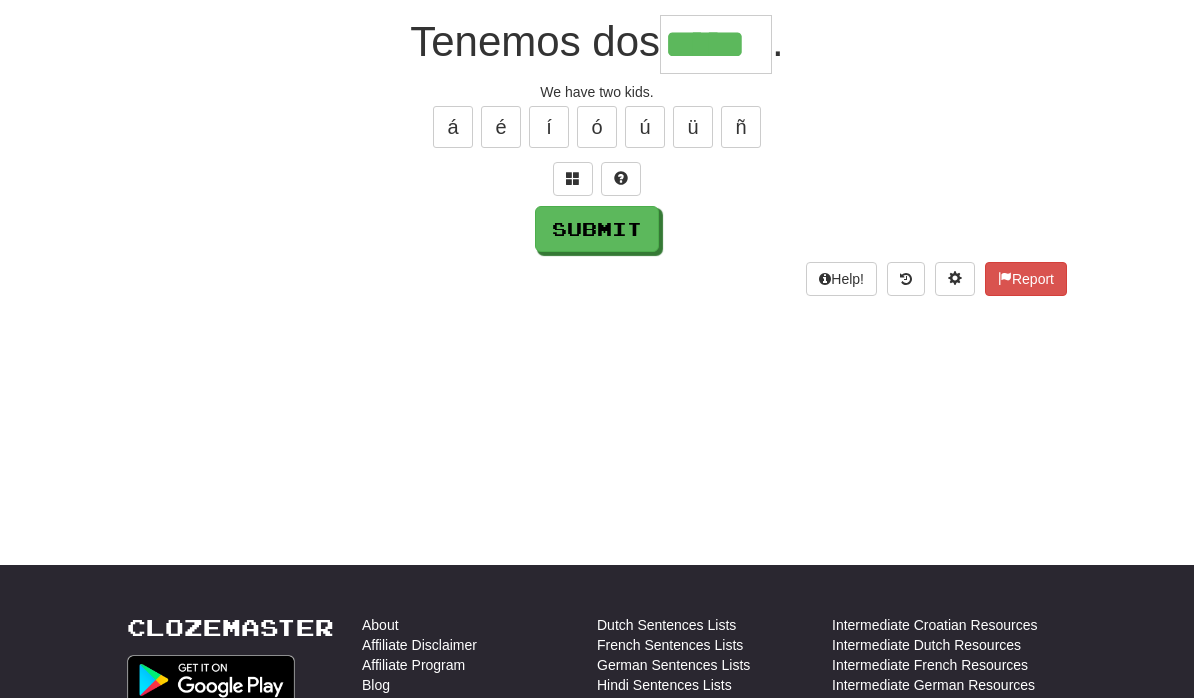click on "/  Score:   136 50 %  Mastered Tenemos dos  ***** . We have two kids. á é í ó ú ü ñ Submit  Help!  Report" at bounding box center [597, 117] 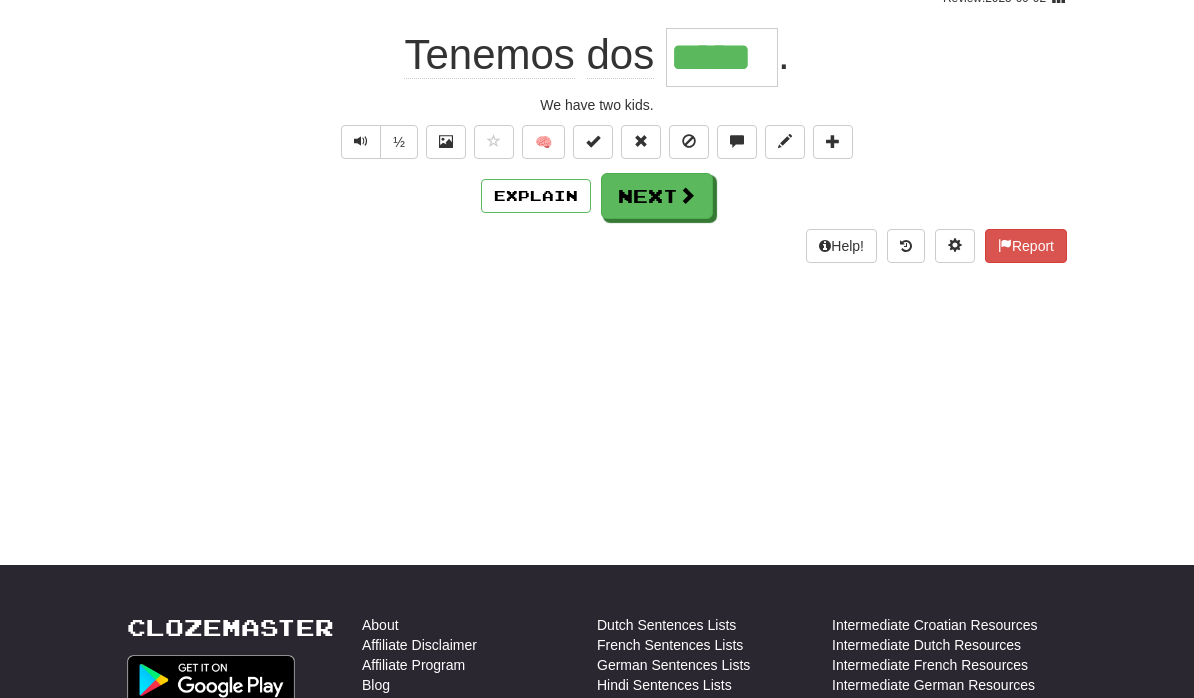 click on "Next" at bounding box center [657, 196] 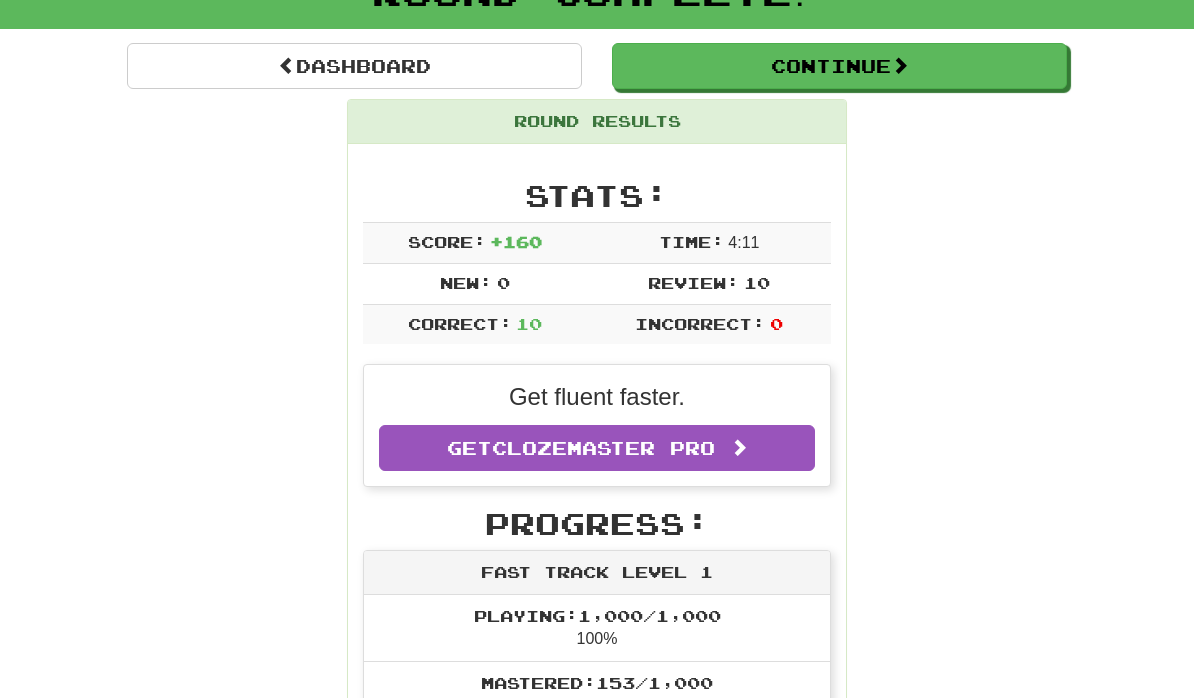scroll, scrollTop: 151, scrollLeft: 0, axis: vertical 